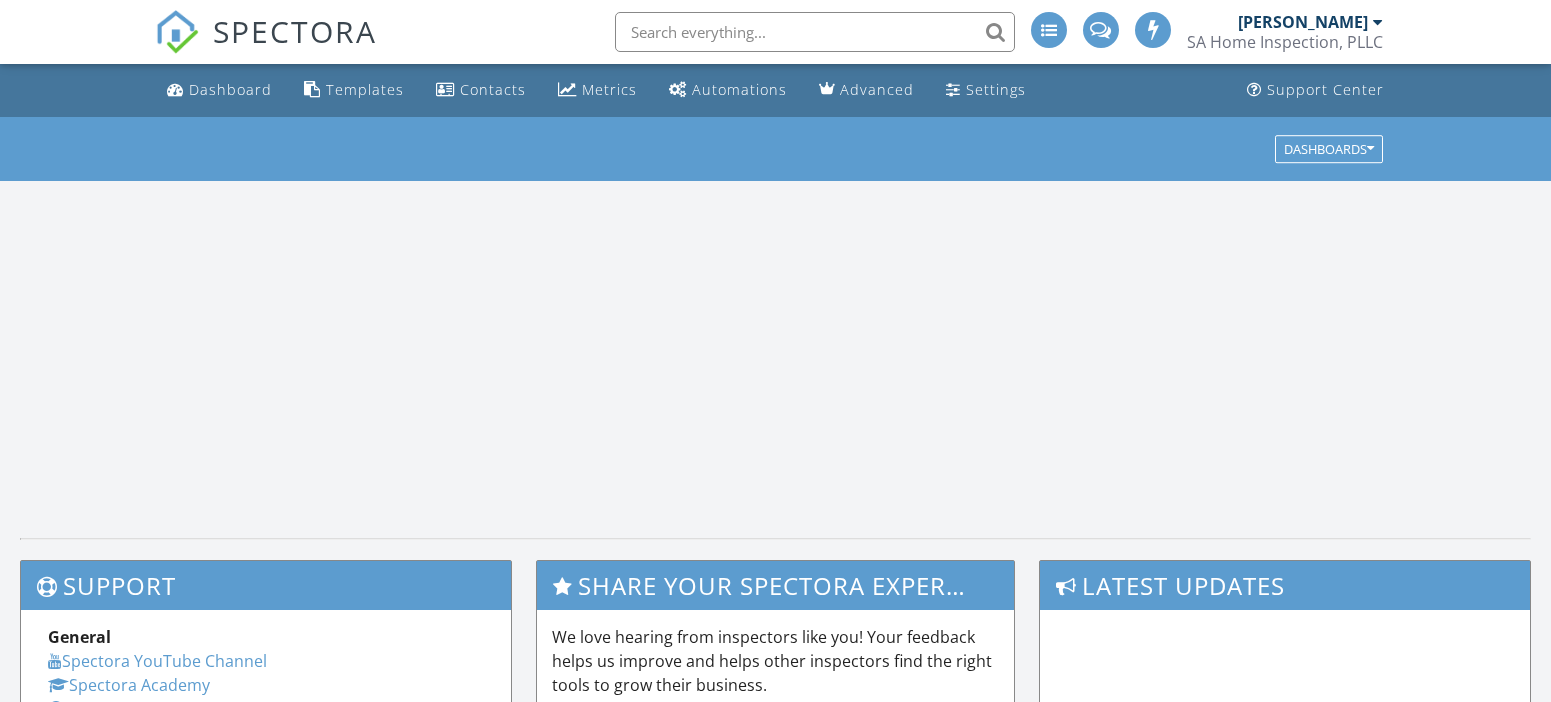 scroll, scrollTop: 0, scrollLeft: 0, axis: both 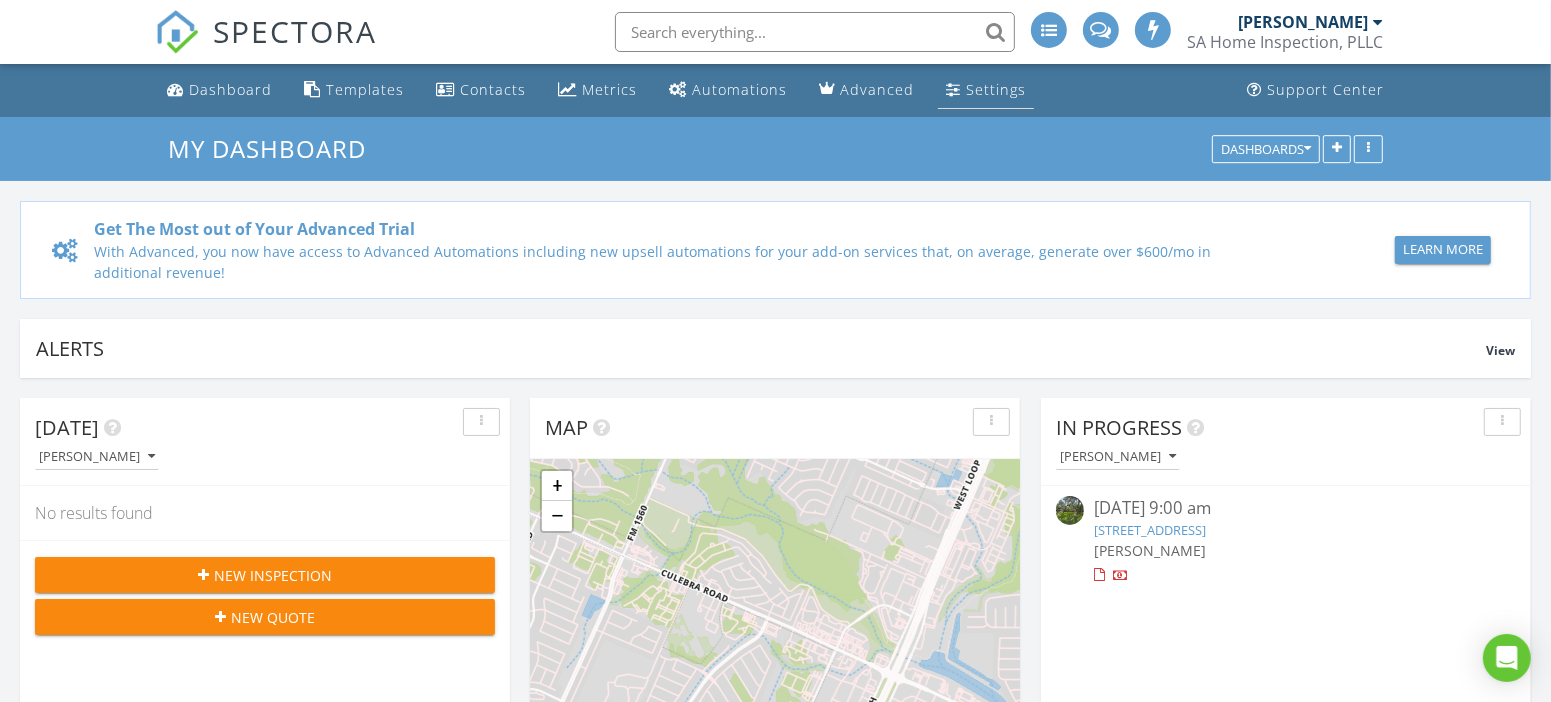 click on "Settings" at bounding box center (996, 89) 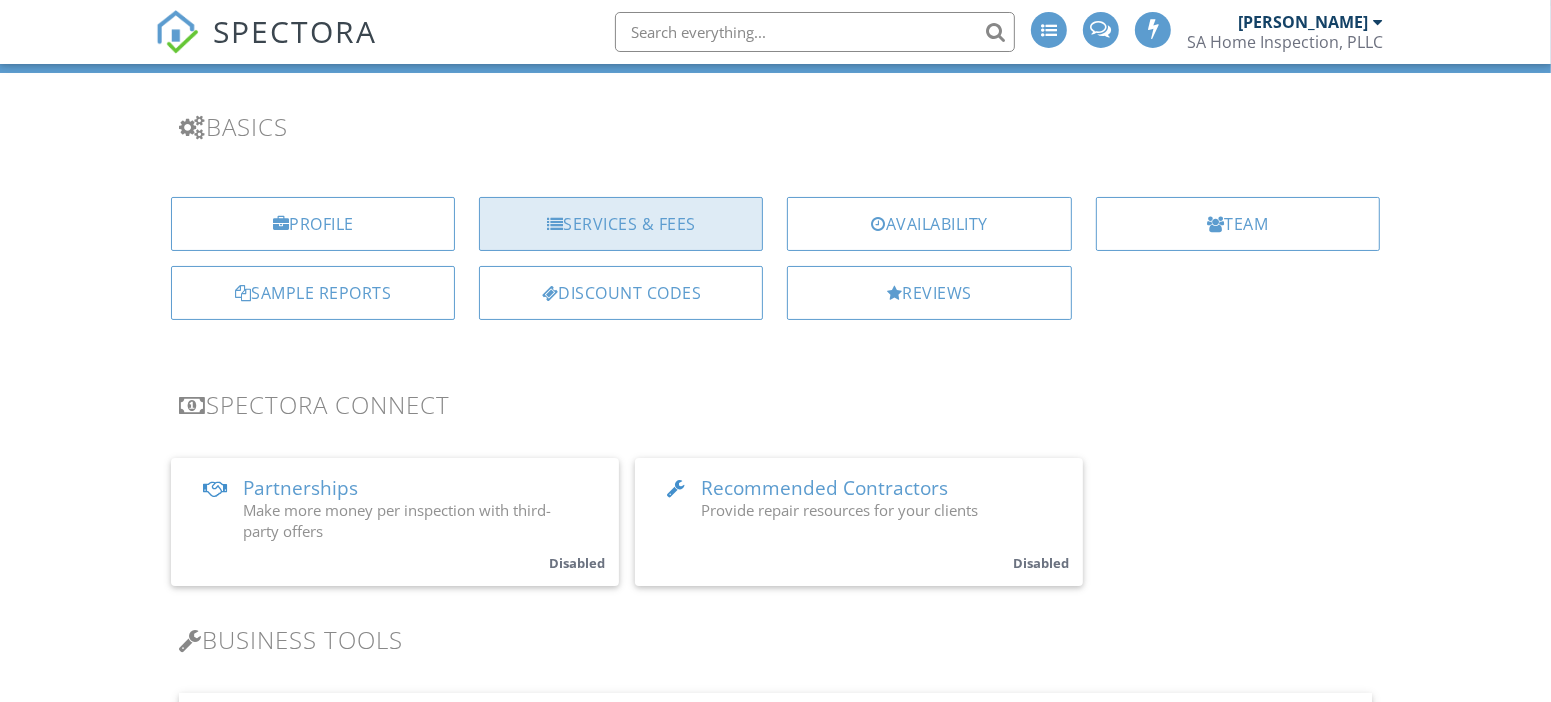 scroll, scrollTop: 110, scrollLeft: 0, axis: vertical 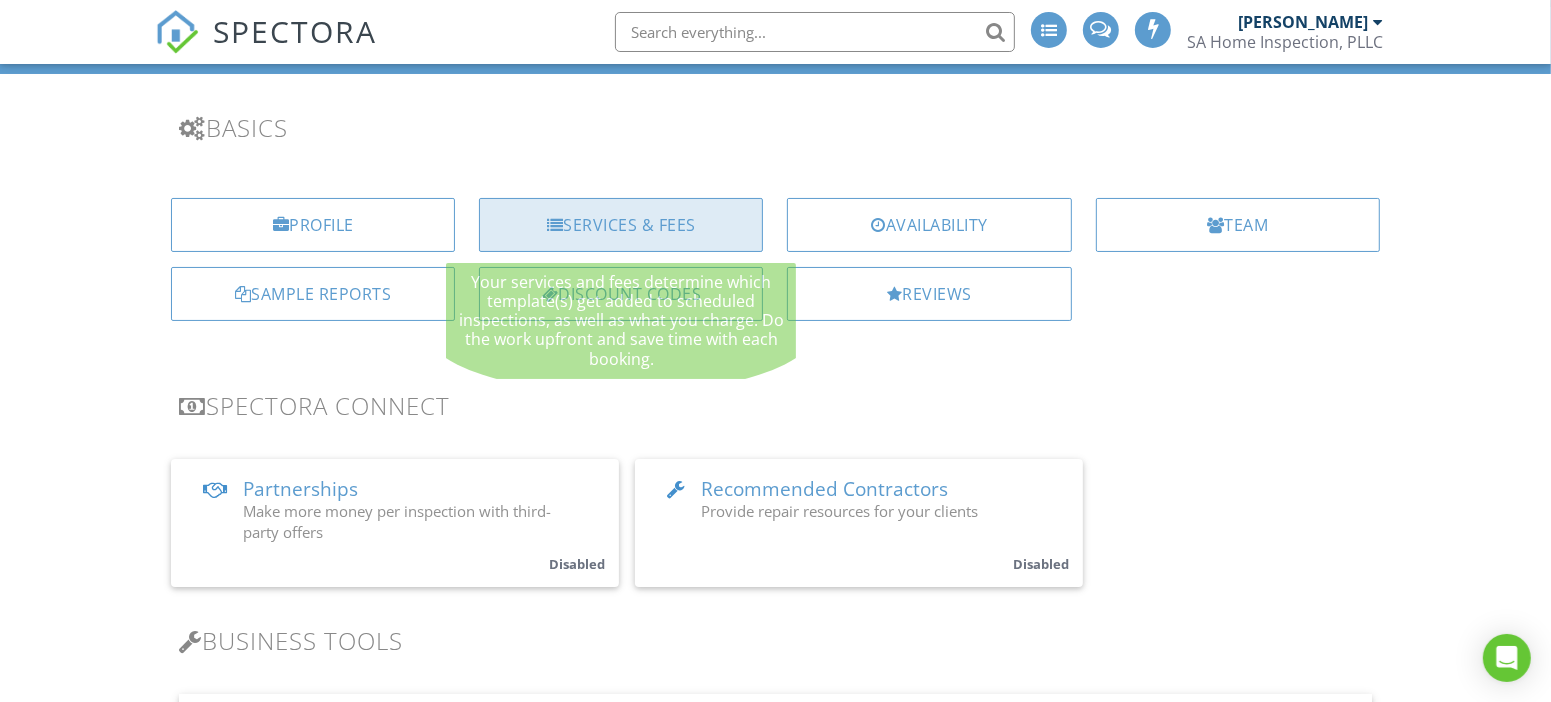 click on "Services & Fees" at bounding box center [621, 225] 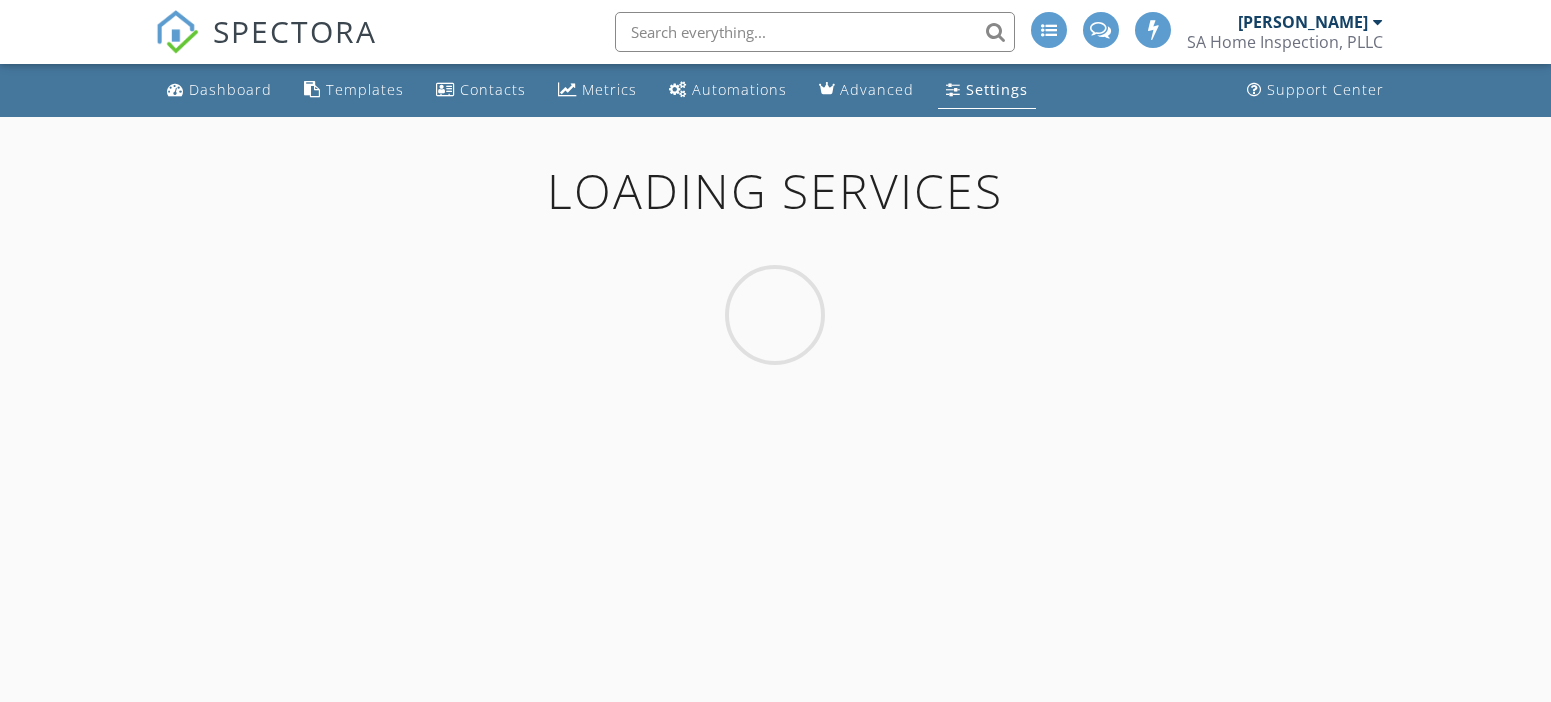 scroll, scrollTop: 0, scrollLeft: 0, axis: both 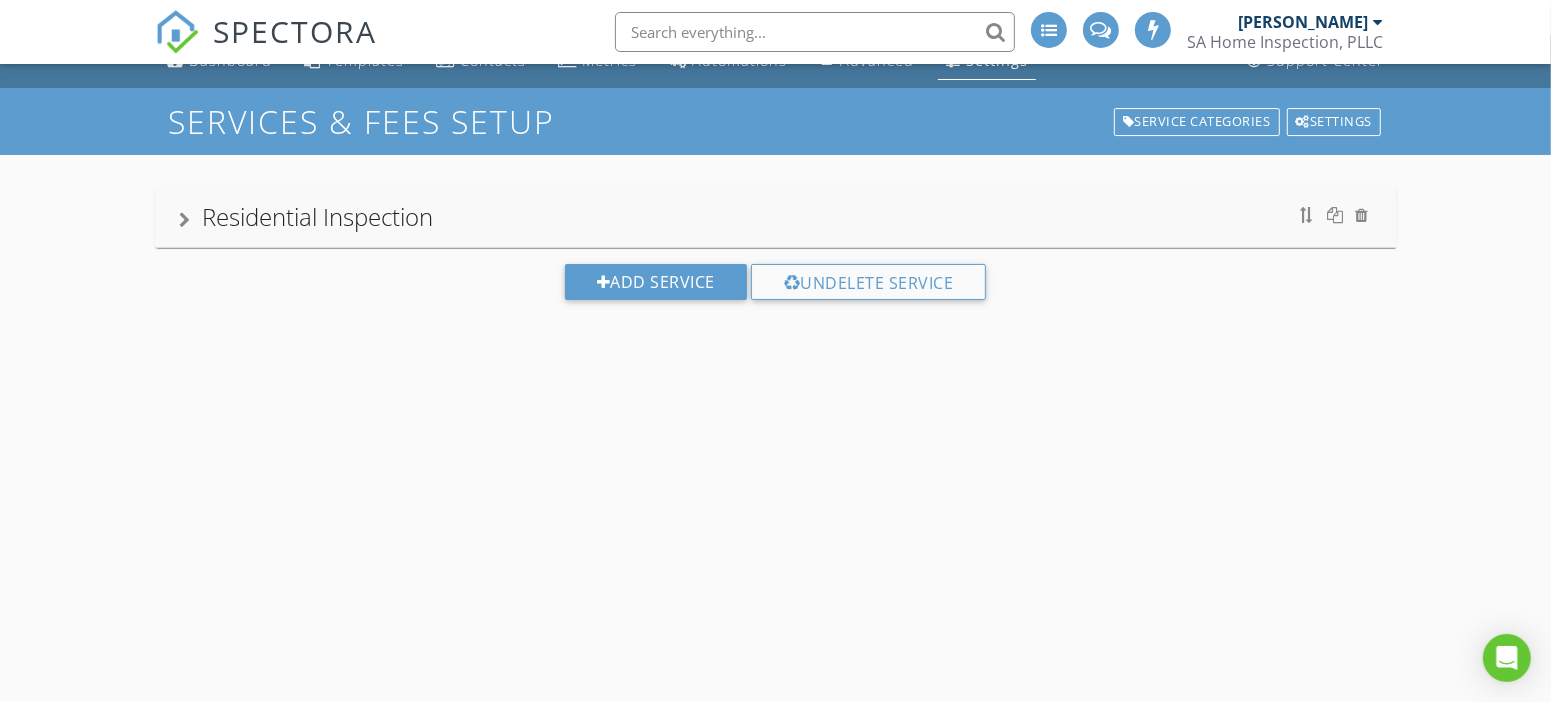 click on "Residential Inspection" at bounding box center (317, 216) 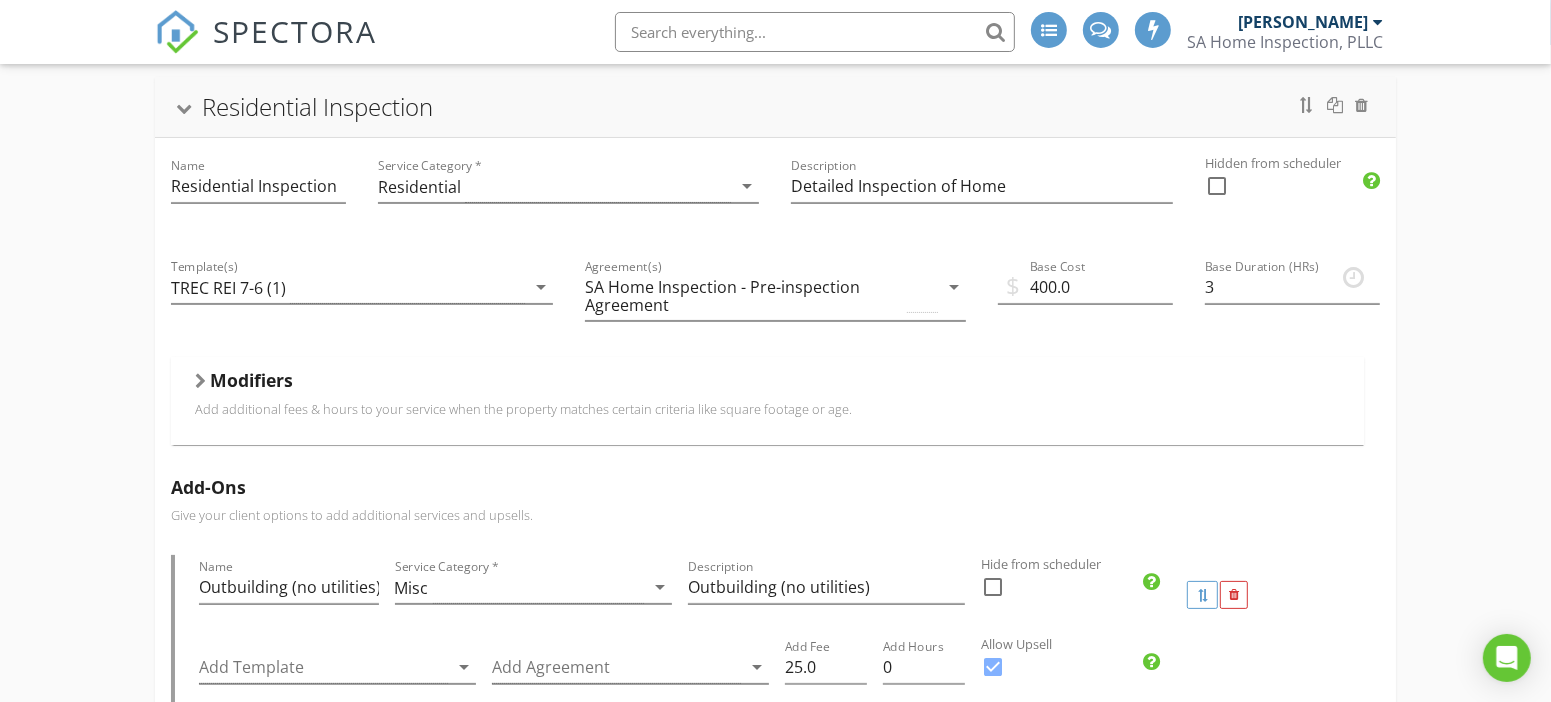 scroll, scrollTop: 135, scrollLeft: 0, axis: vertical 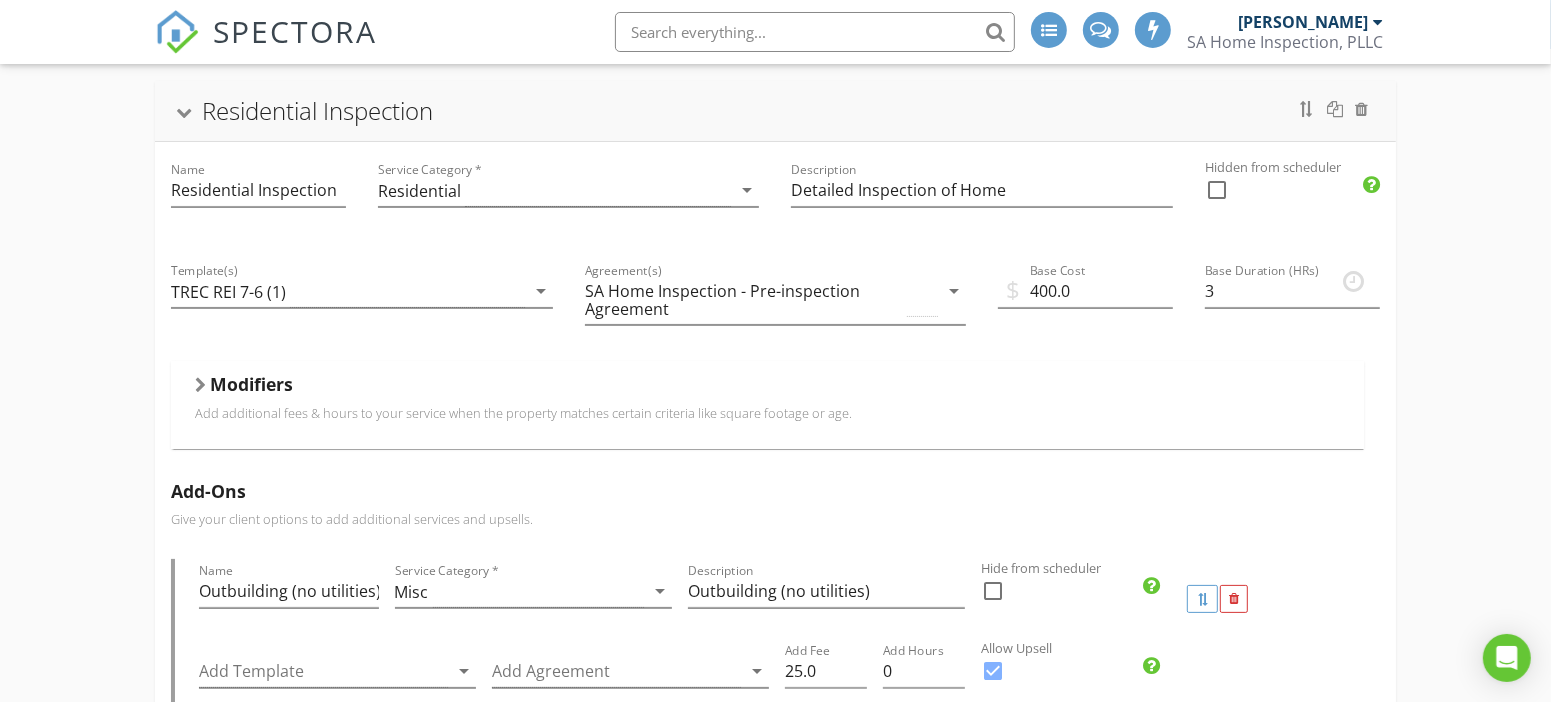 click on "Modifiers" at bounding box center [251, 384] 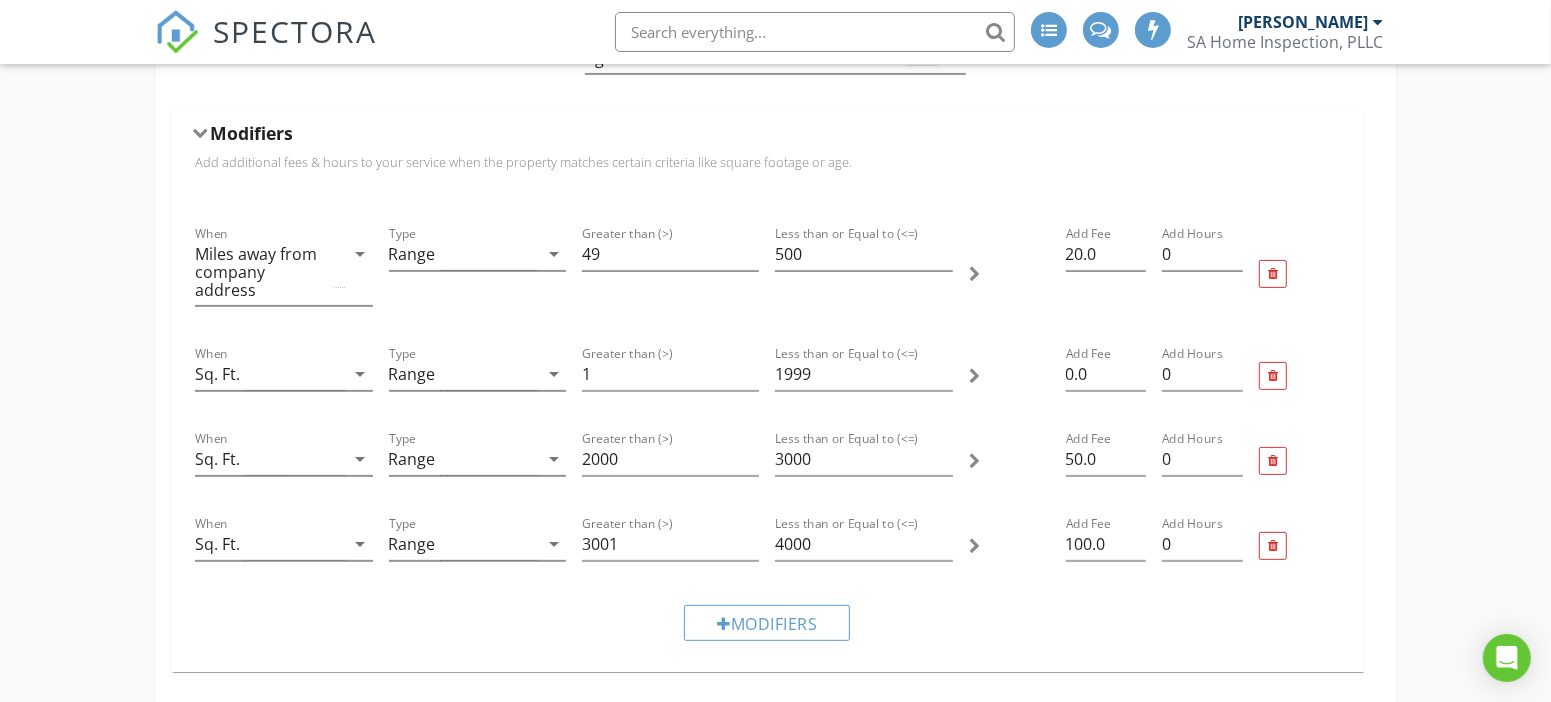 scroll, scrollTop: 392, scrollLeft: 0, axis: vertical 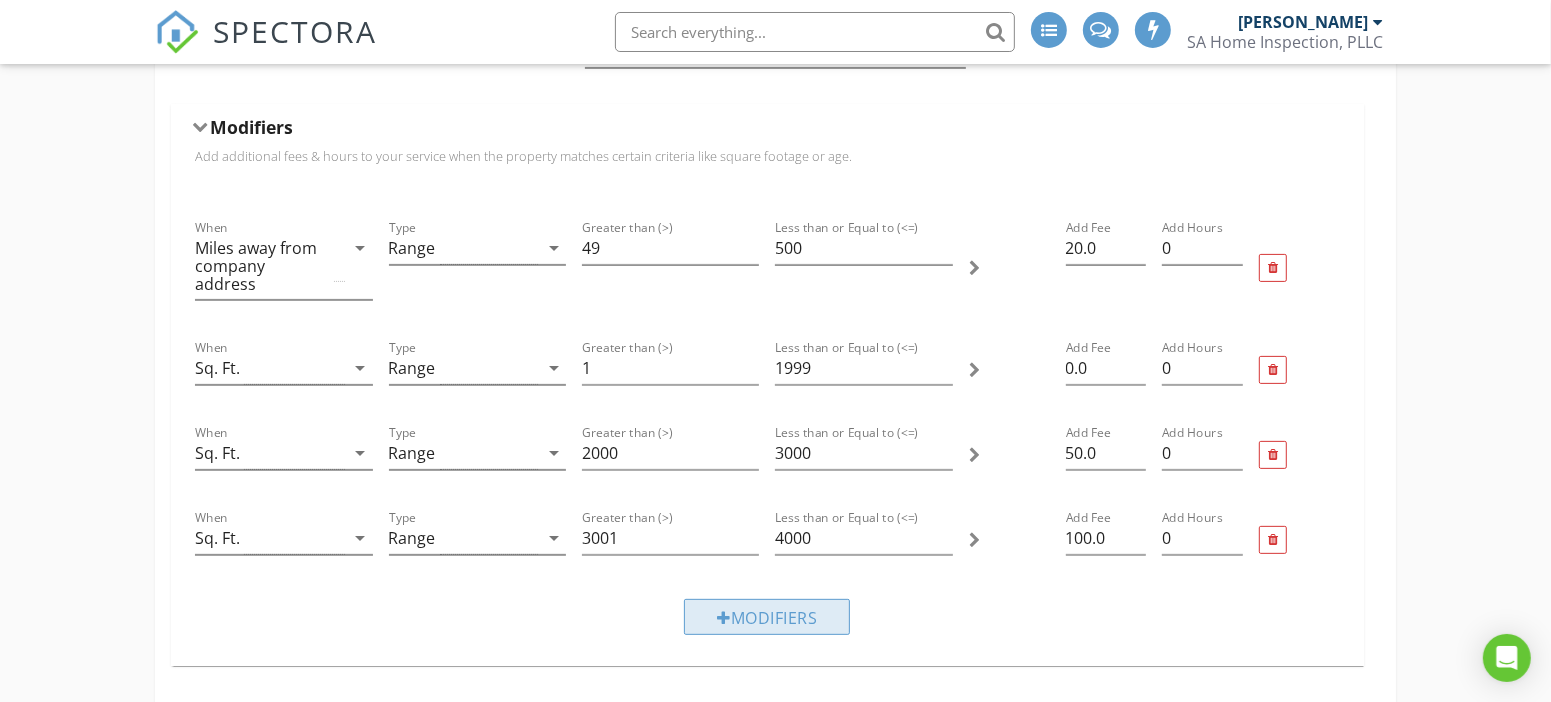click on "Modifiers" at bounding box center [767, 617] 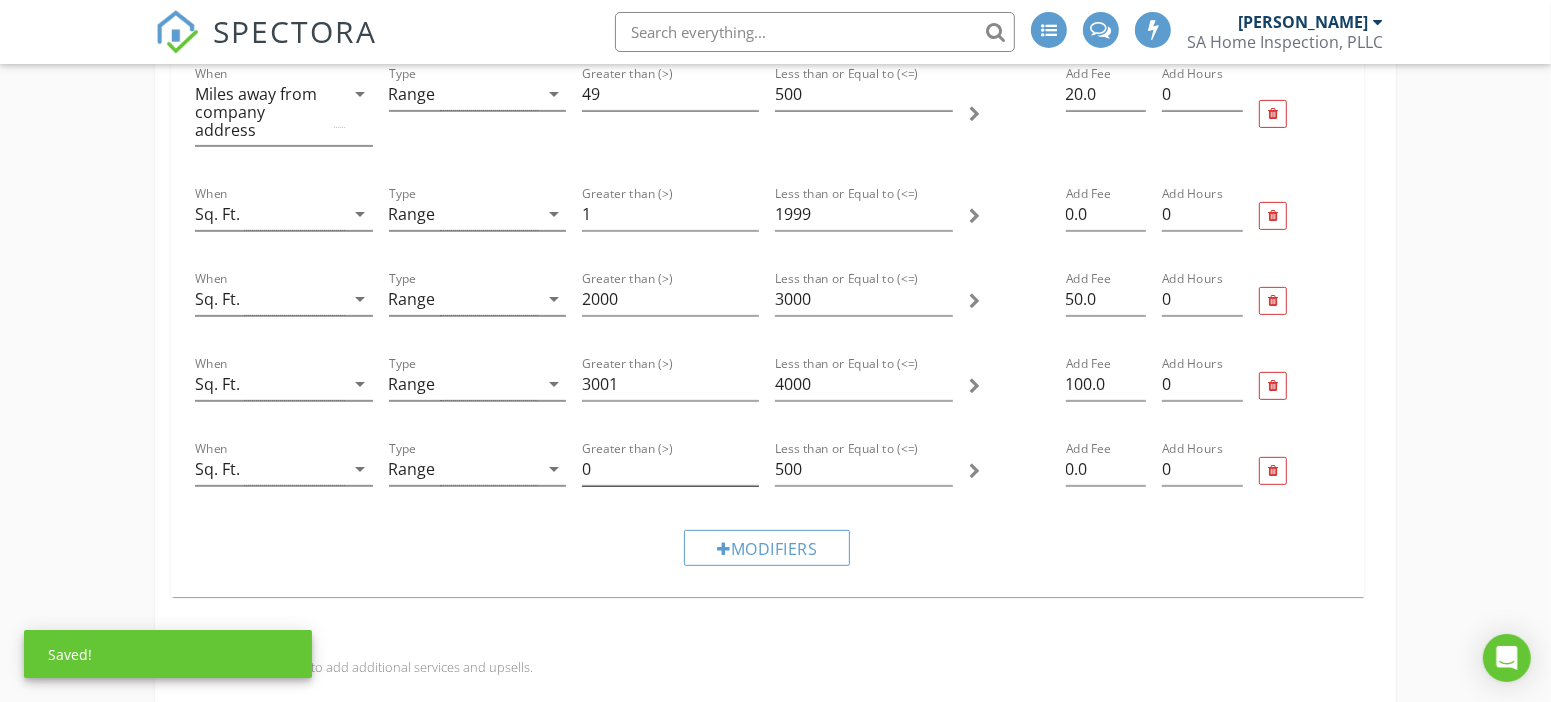 scroll, scrollTop: 553, scrollLeft: 0, axis: vertical 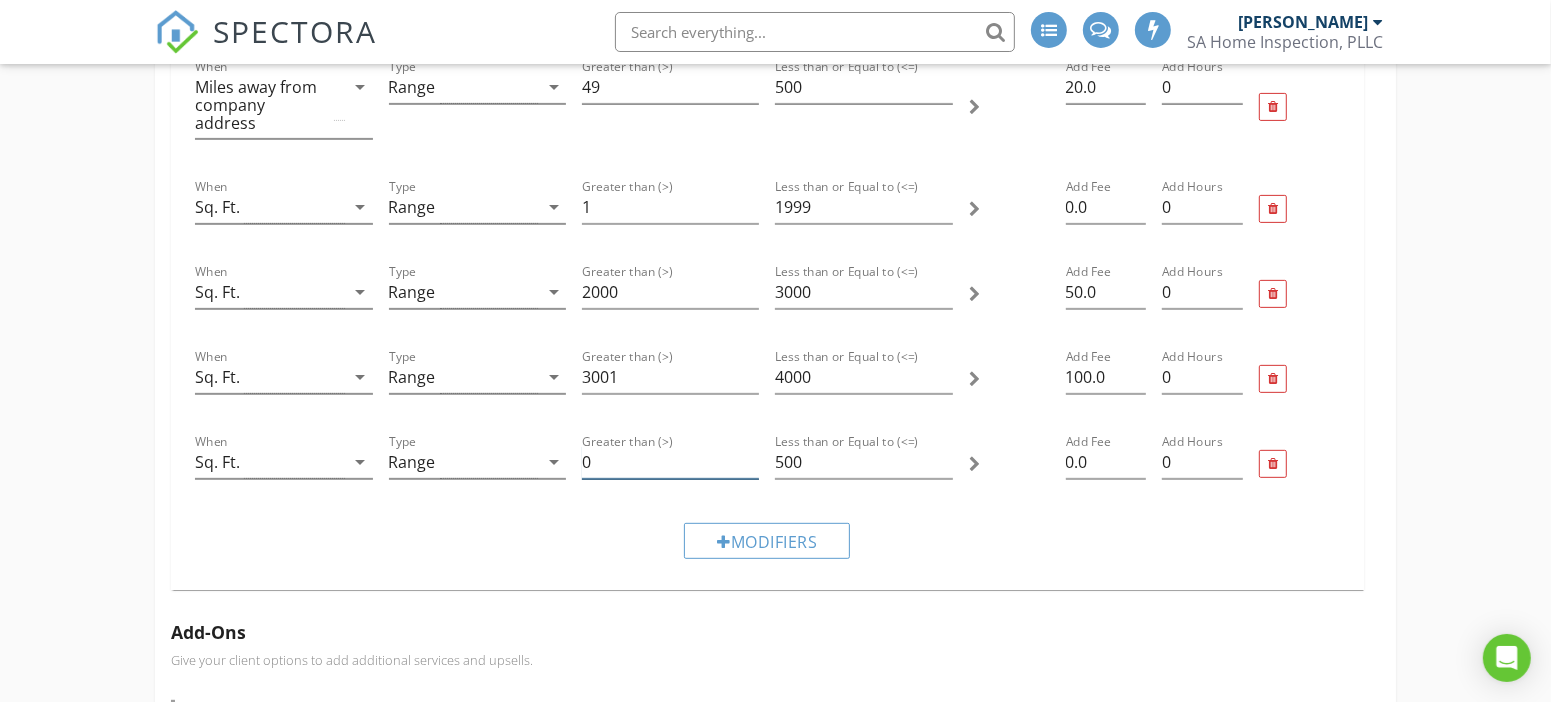 click on "0" at bounding box center [670, 462] 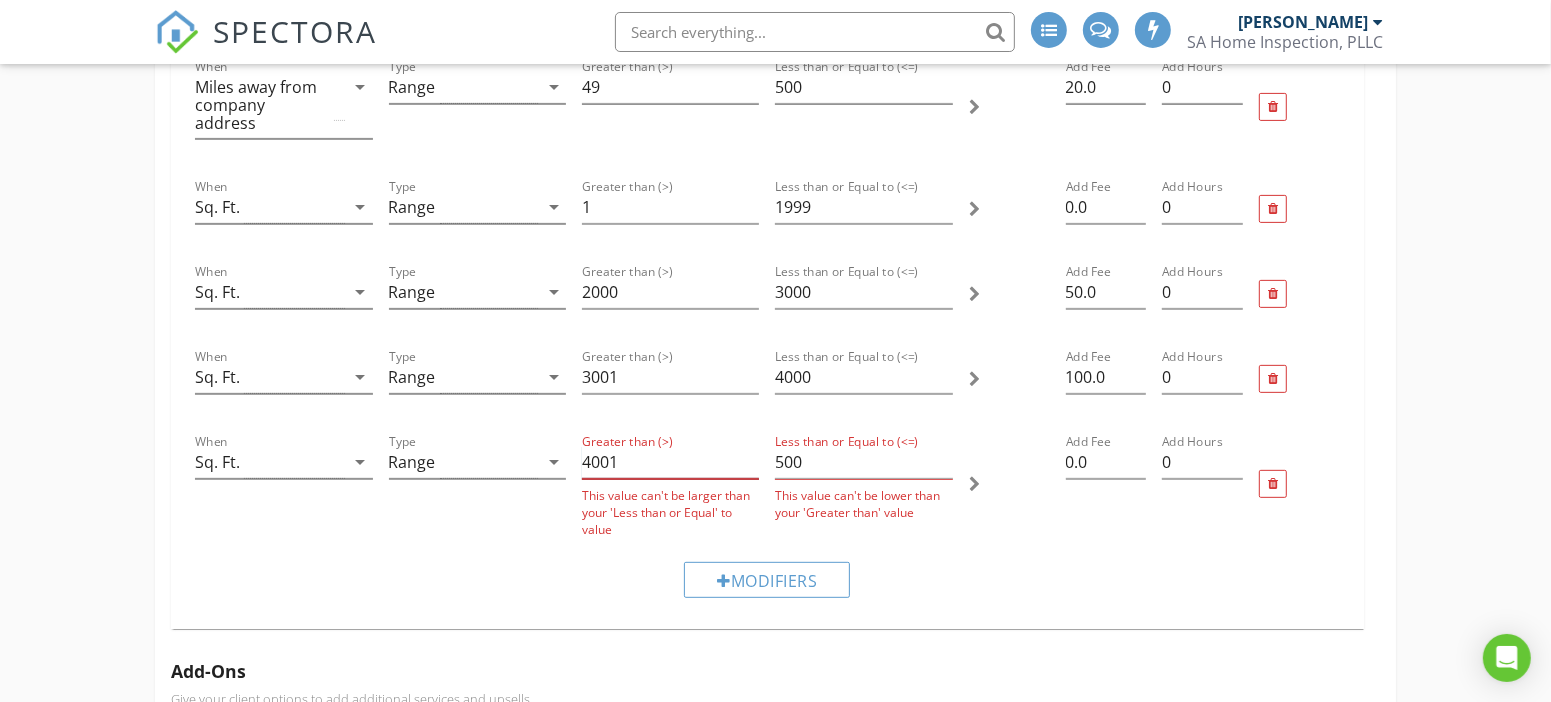 type on "4001" 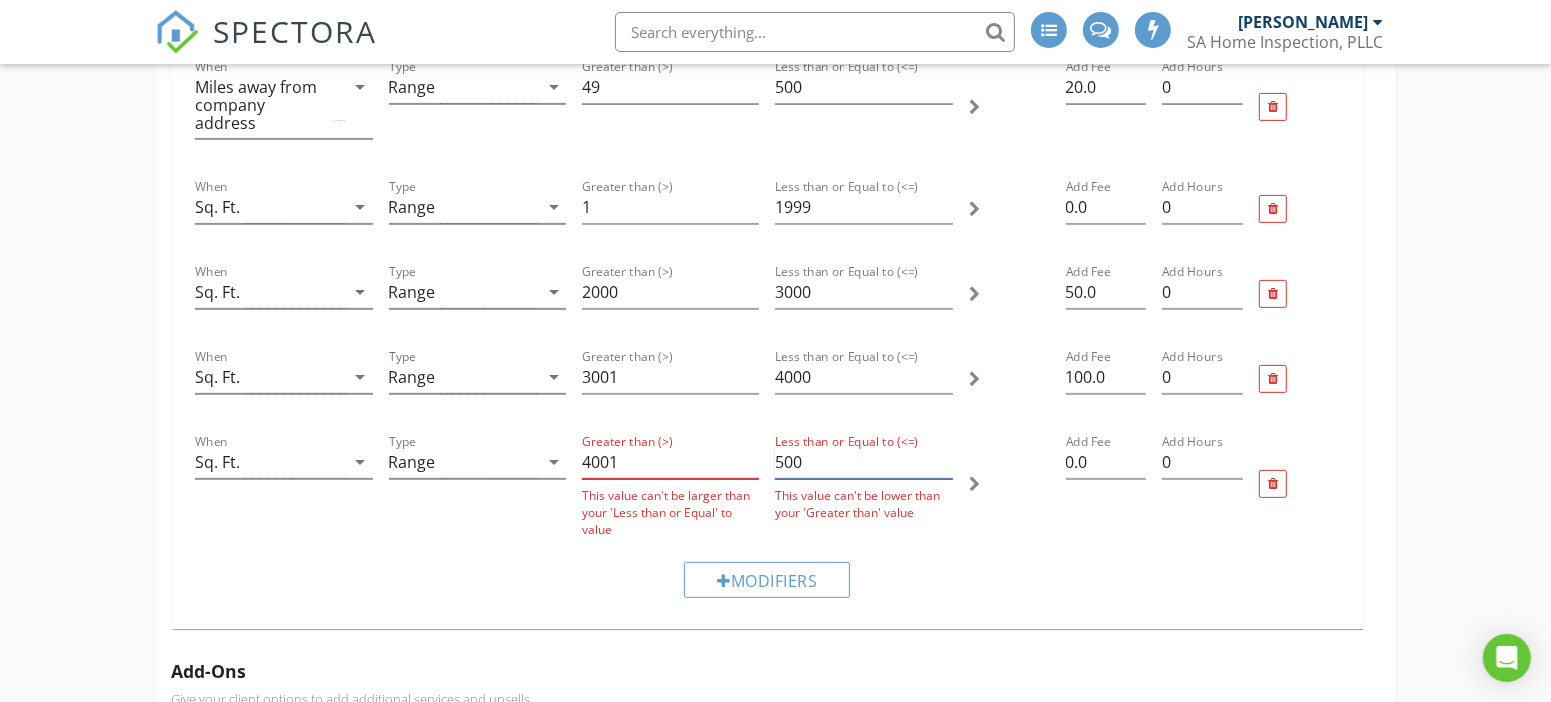 click on "500" at bounding box center (863, 462) 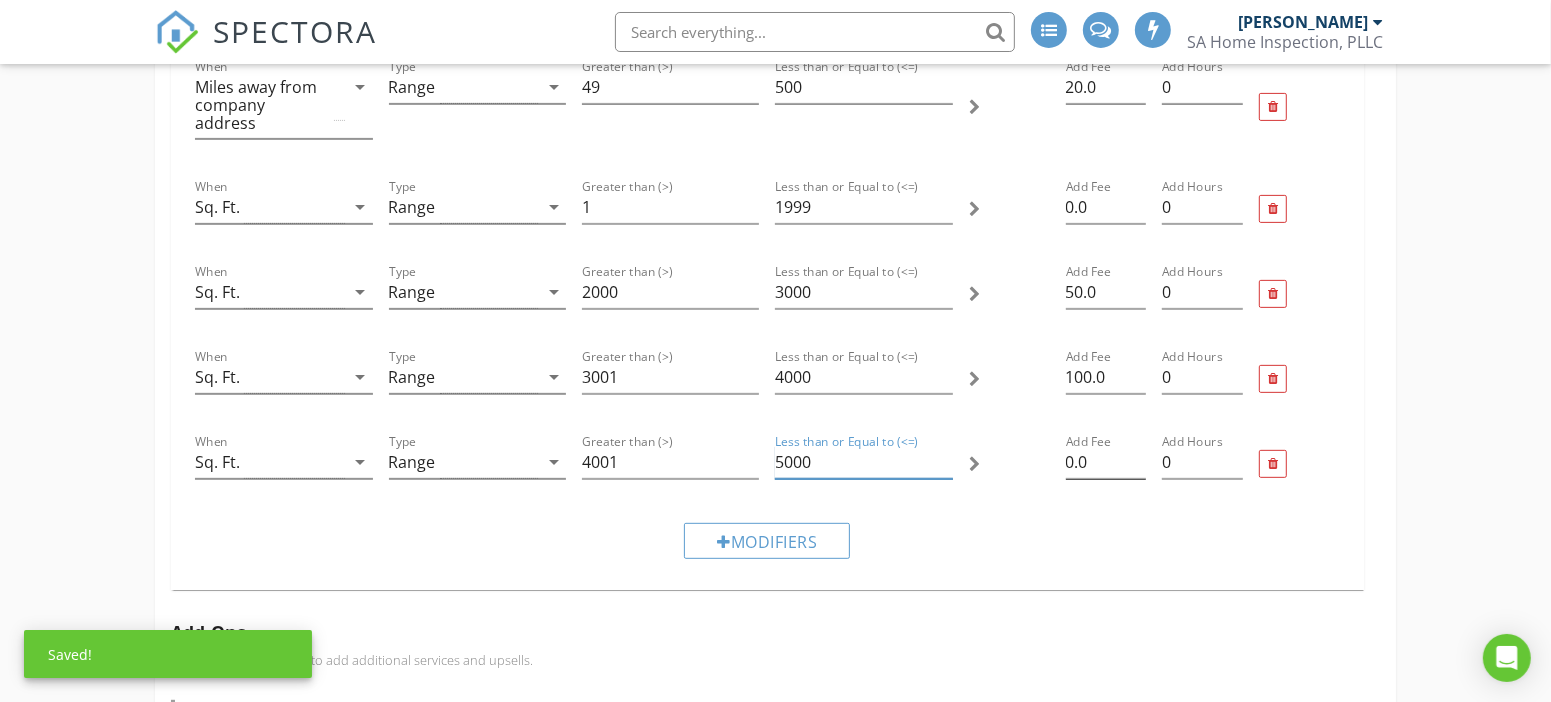 type on "5000" 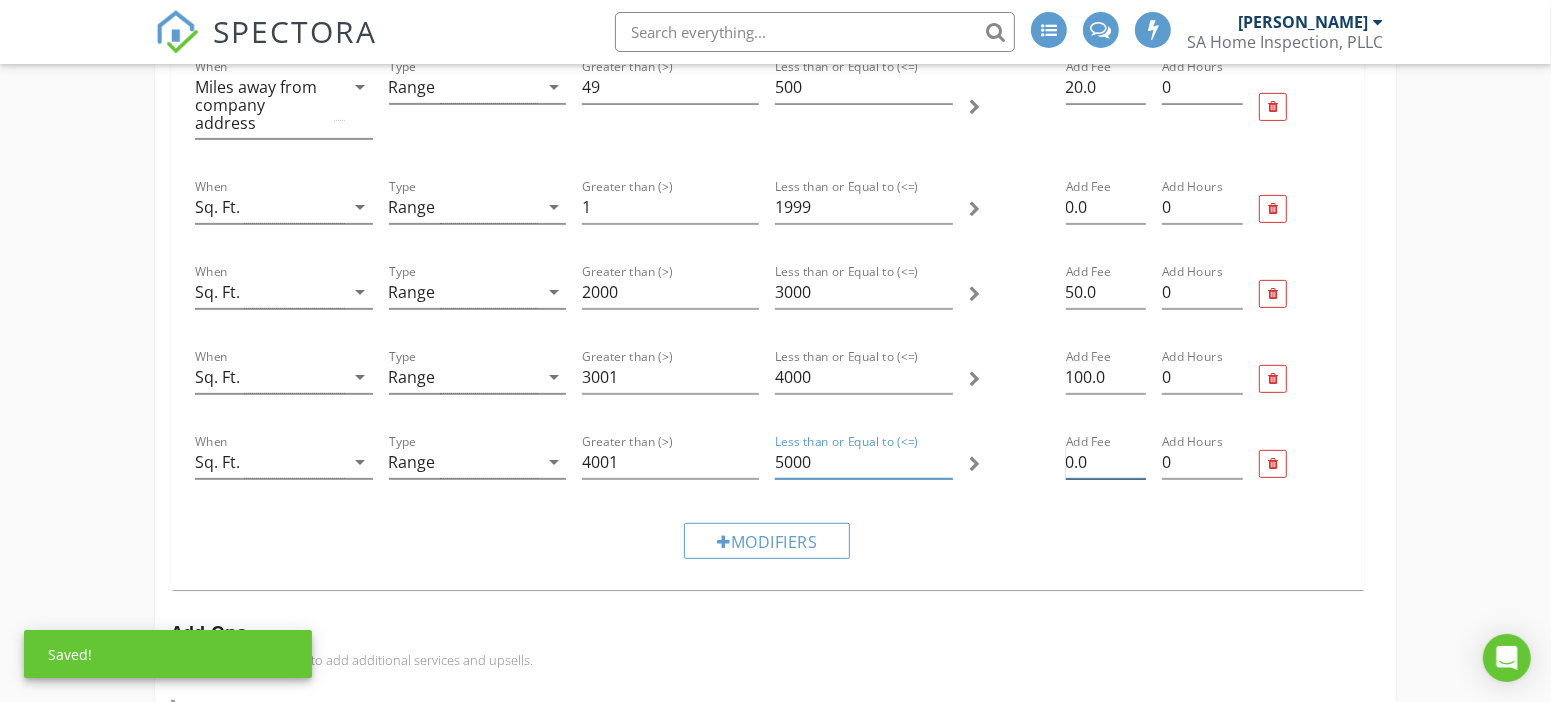 click on "0.0" at bounding box center [1106, 462] 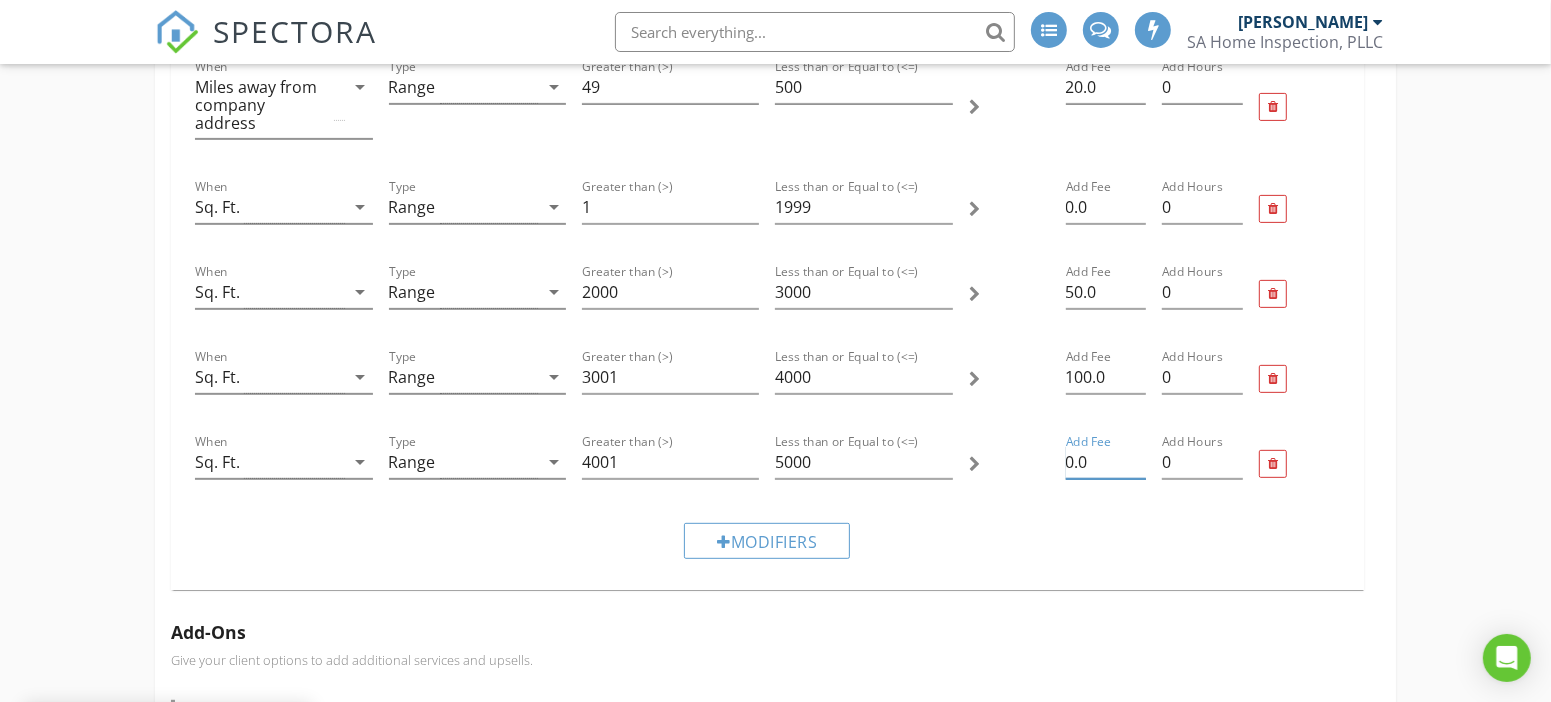 type on "0" 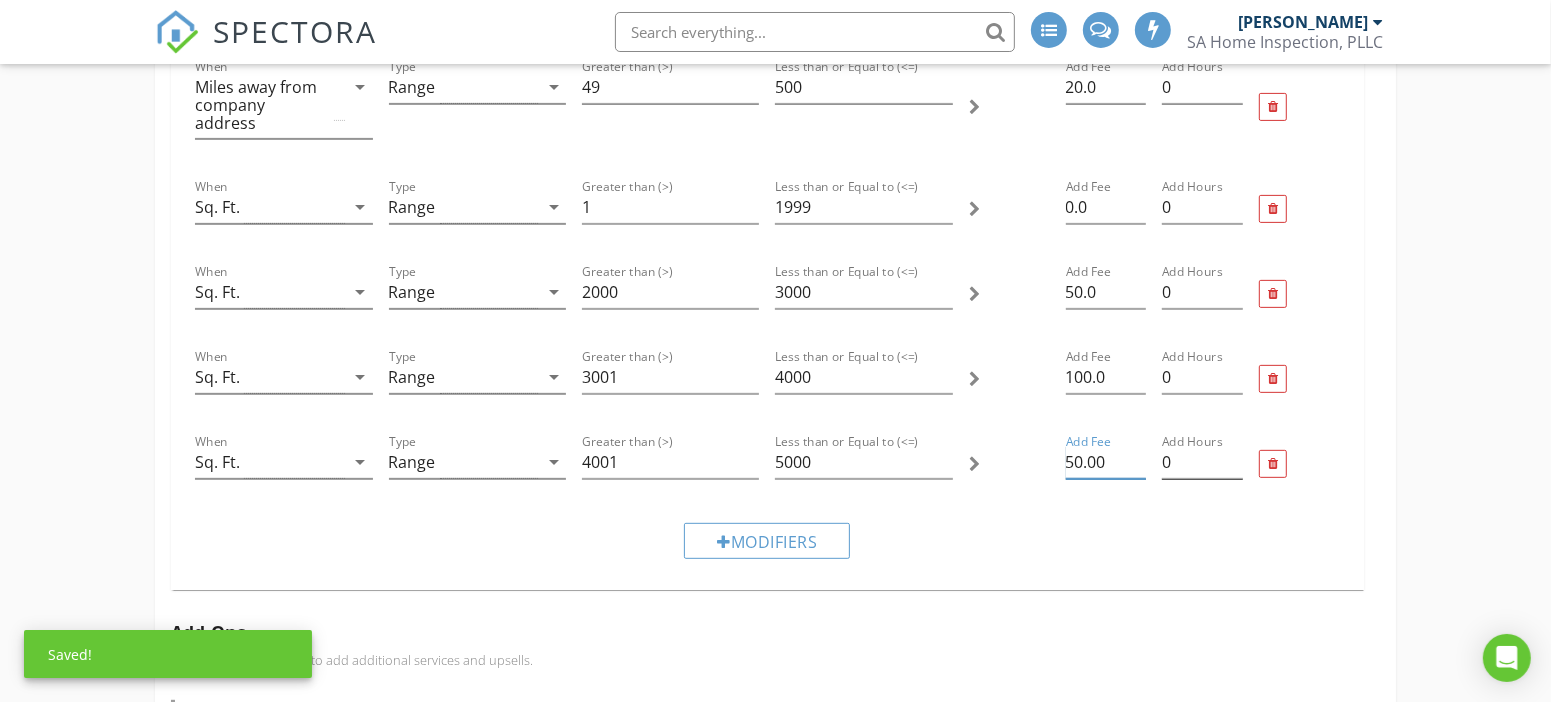 type on "50.00" 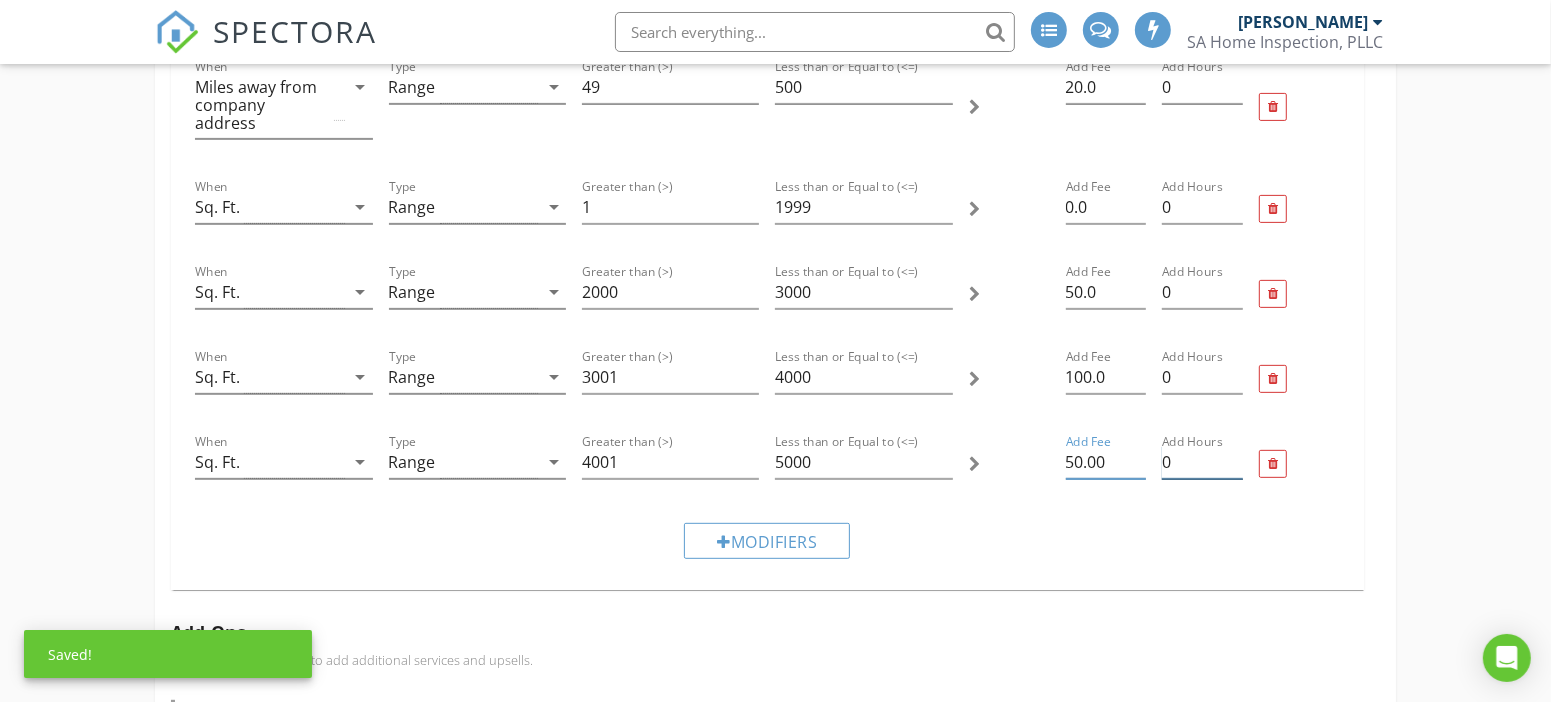 click on "0" at bounding box center [1202, 462] 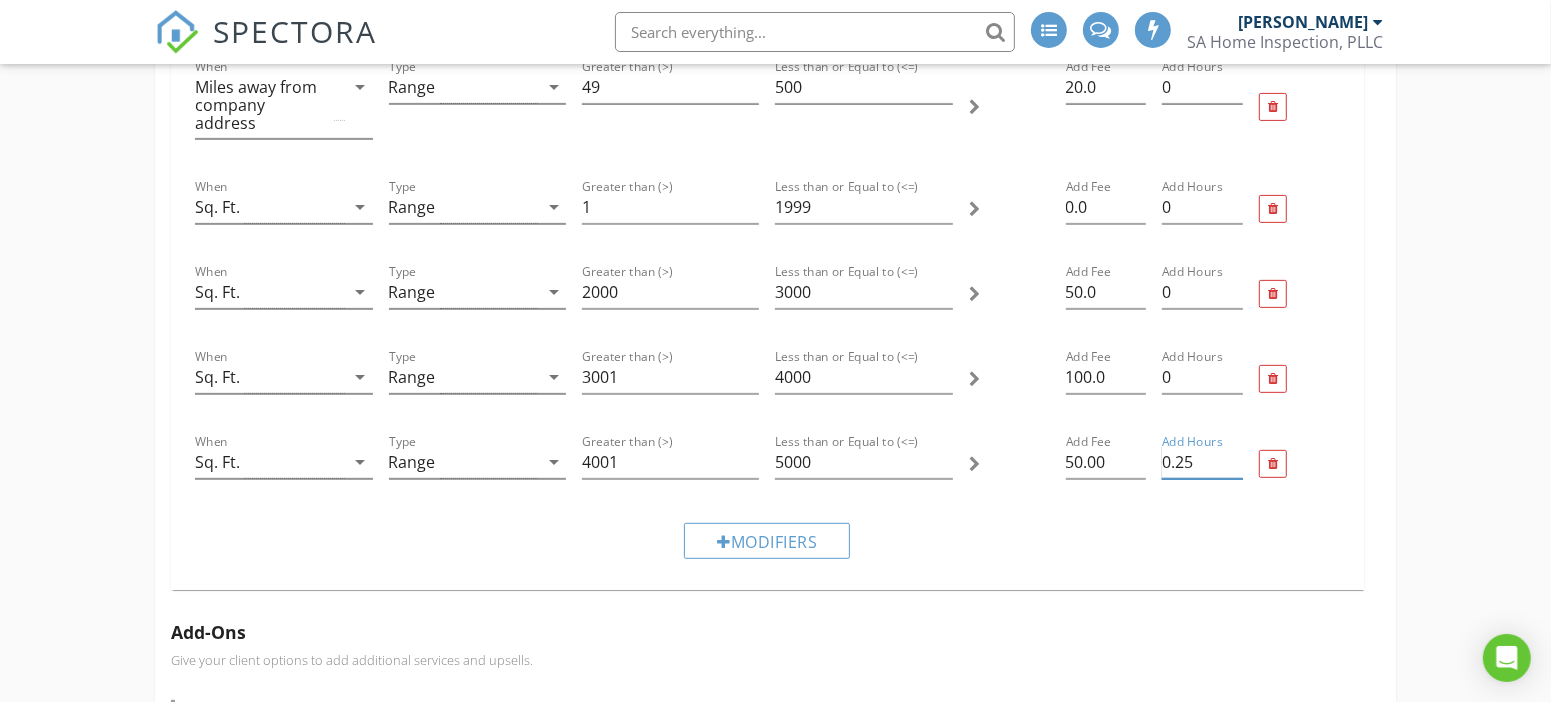 click on "0.25" at bounding box center (1202, 462) 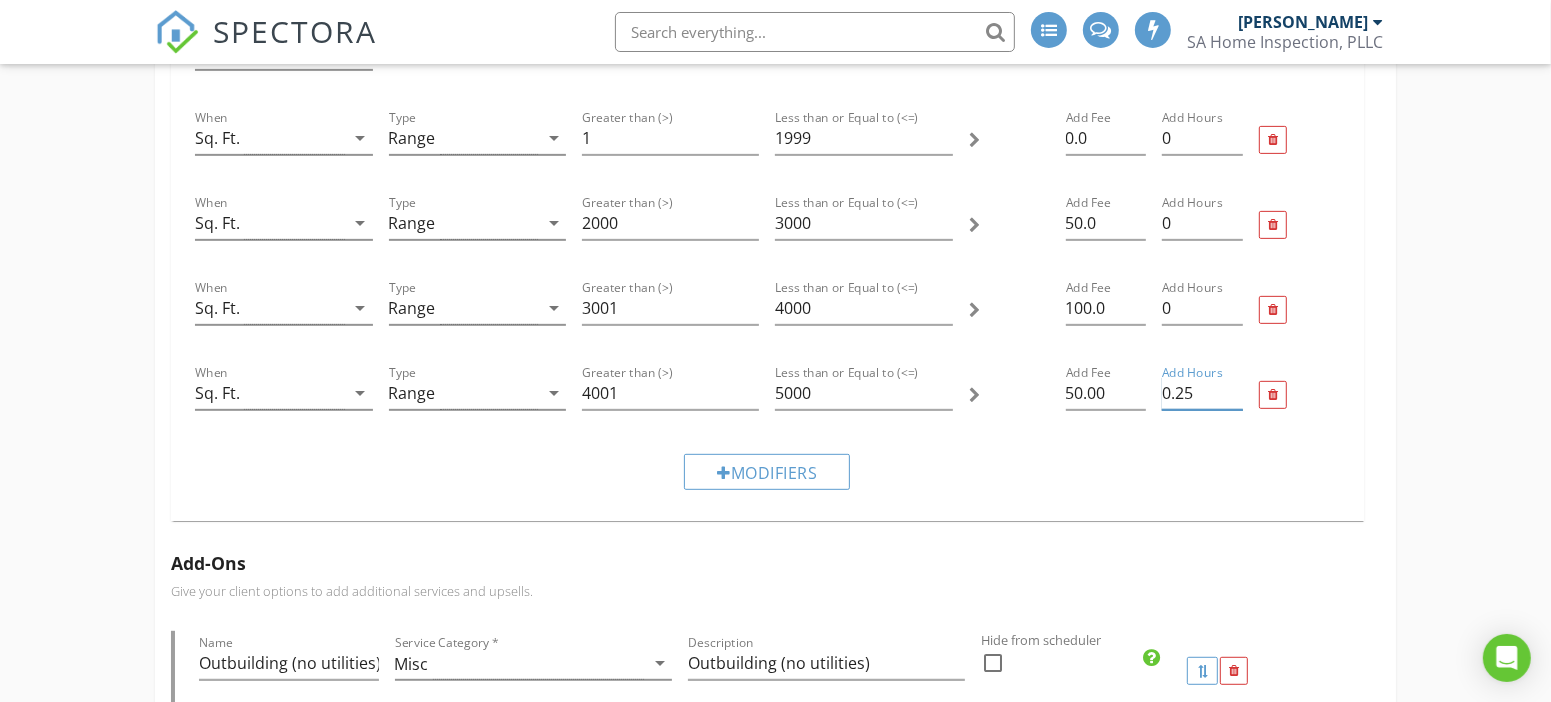 scroll, scrollTop: 583, scrollLeft: 0, axis: vertical 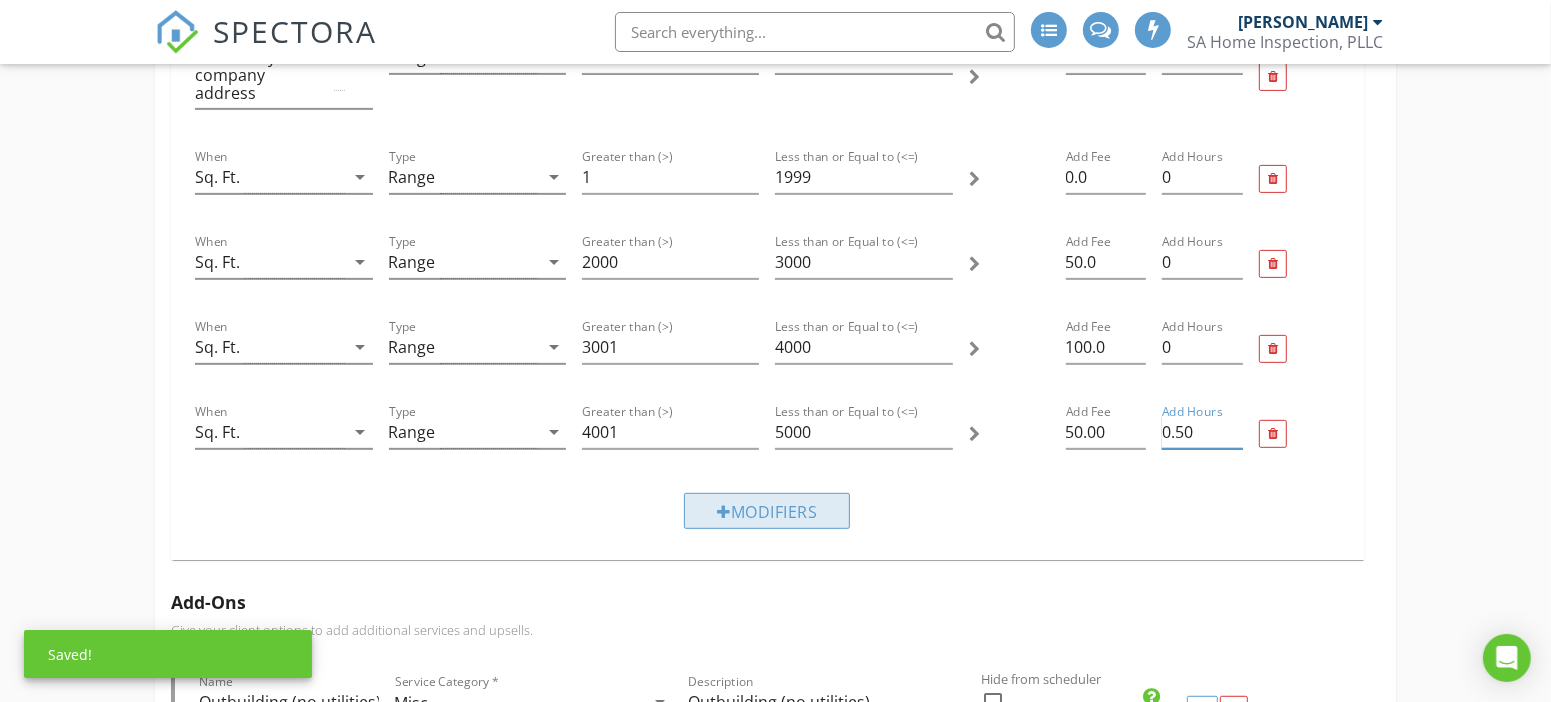 type on "0.50" 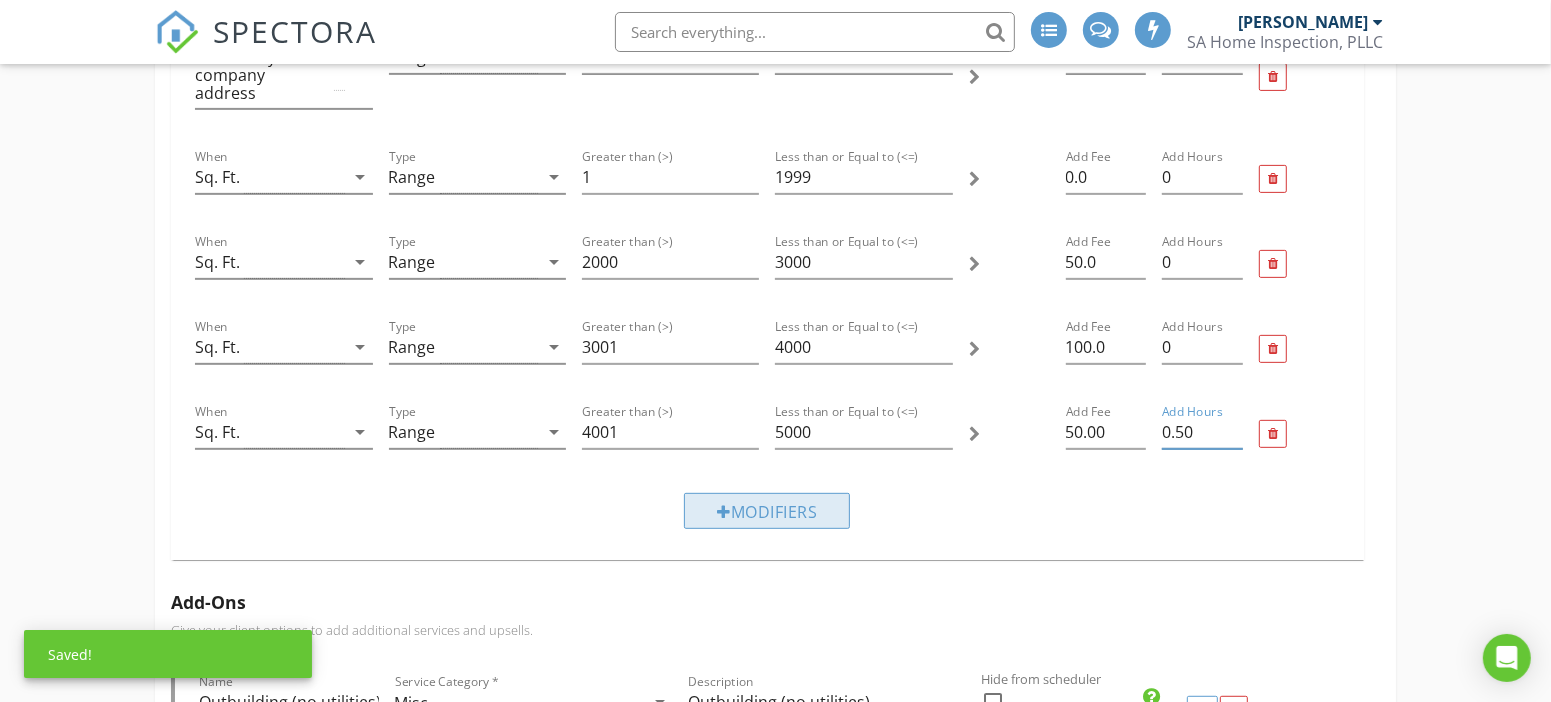 click on "Modifiers" at bounding box center (767, 511) 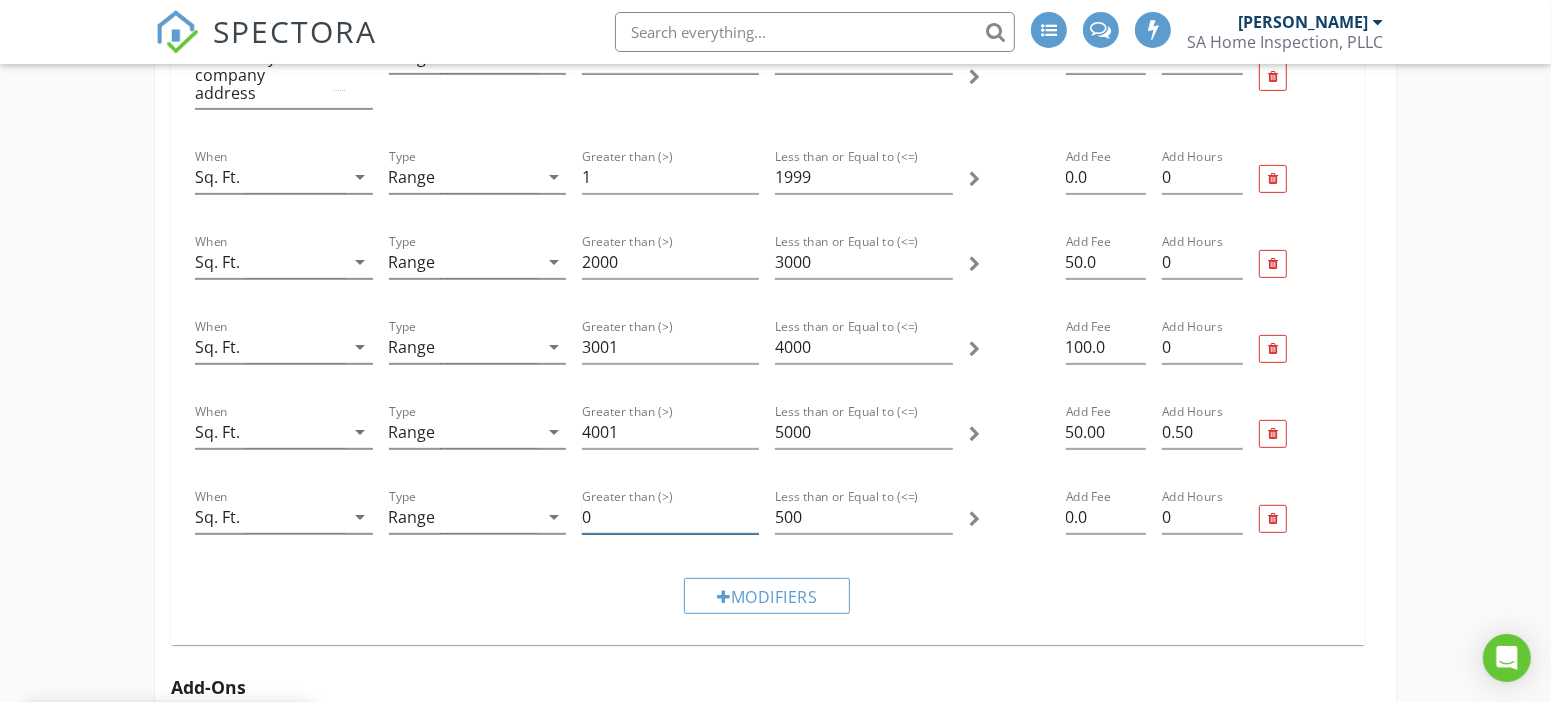 click on "0" at bounding box center [670, 517] 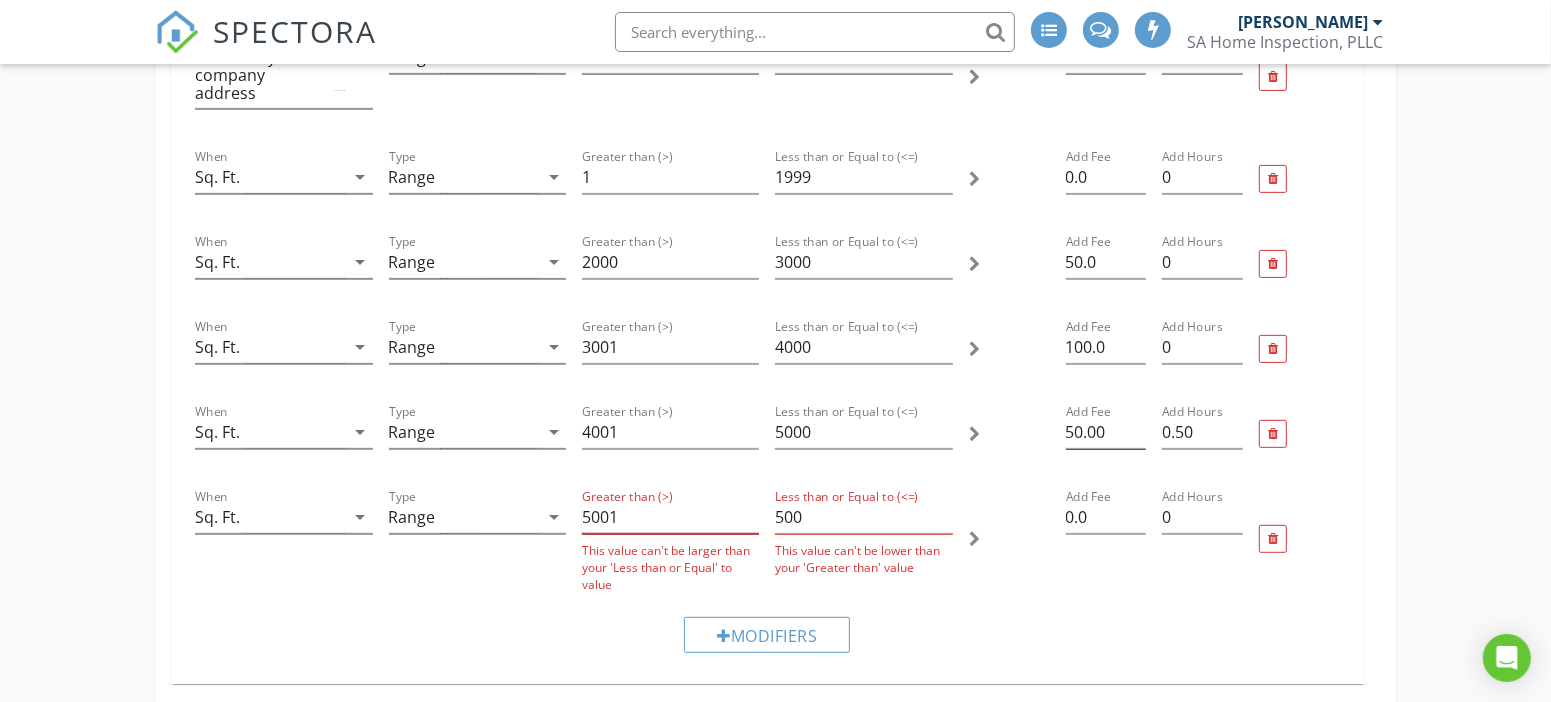 type on "5001" 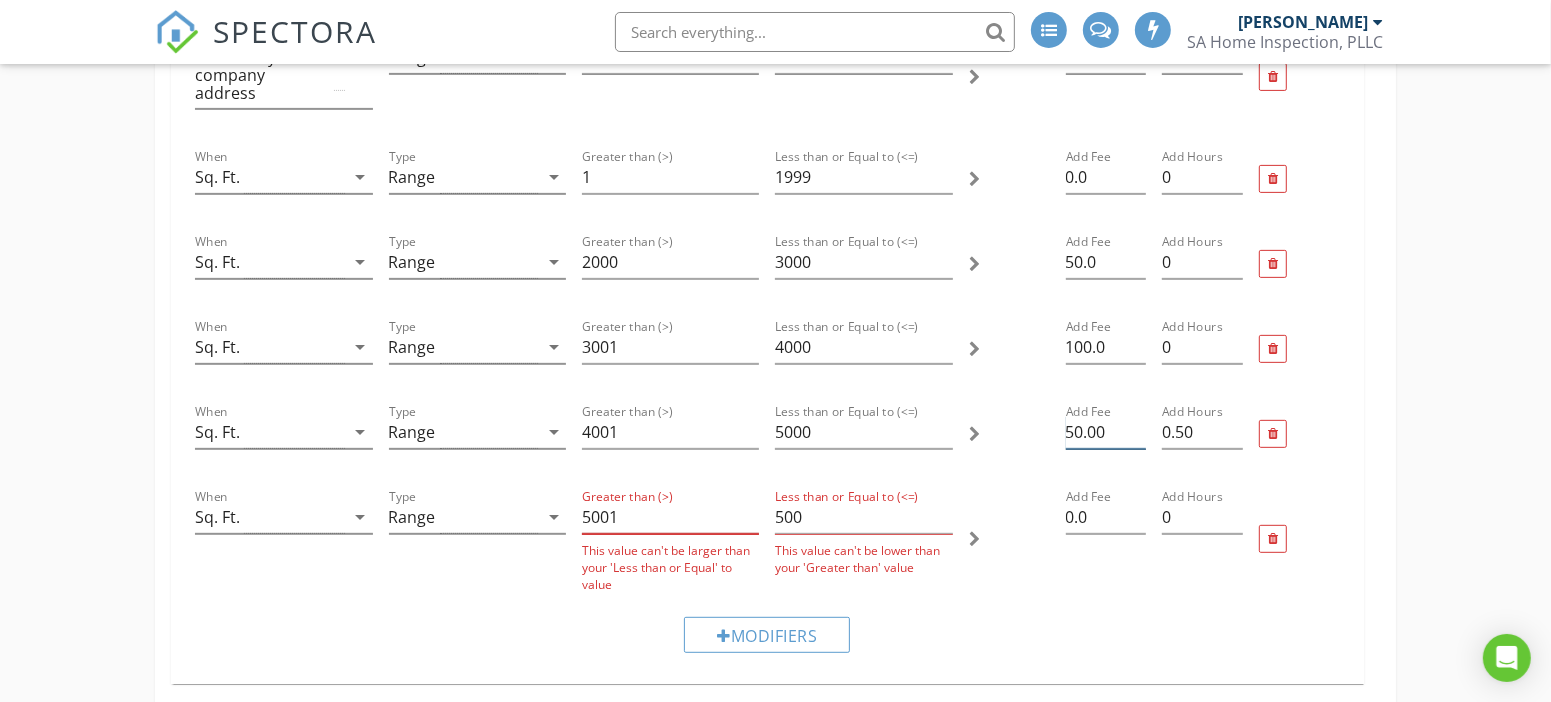click on "50.00" at bounding box center [1106, 432] 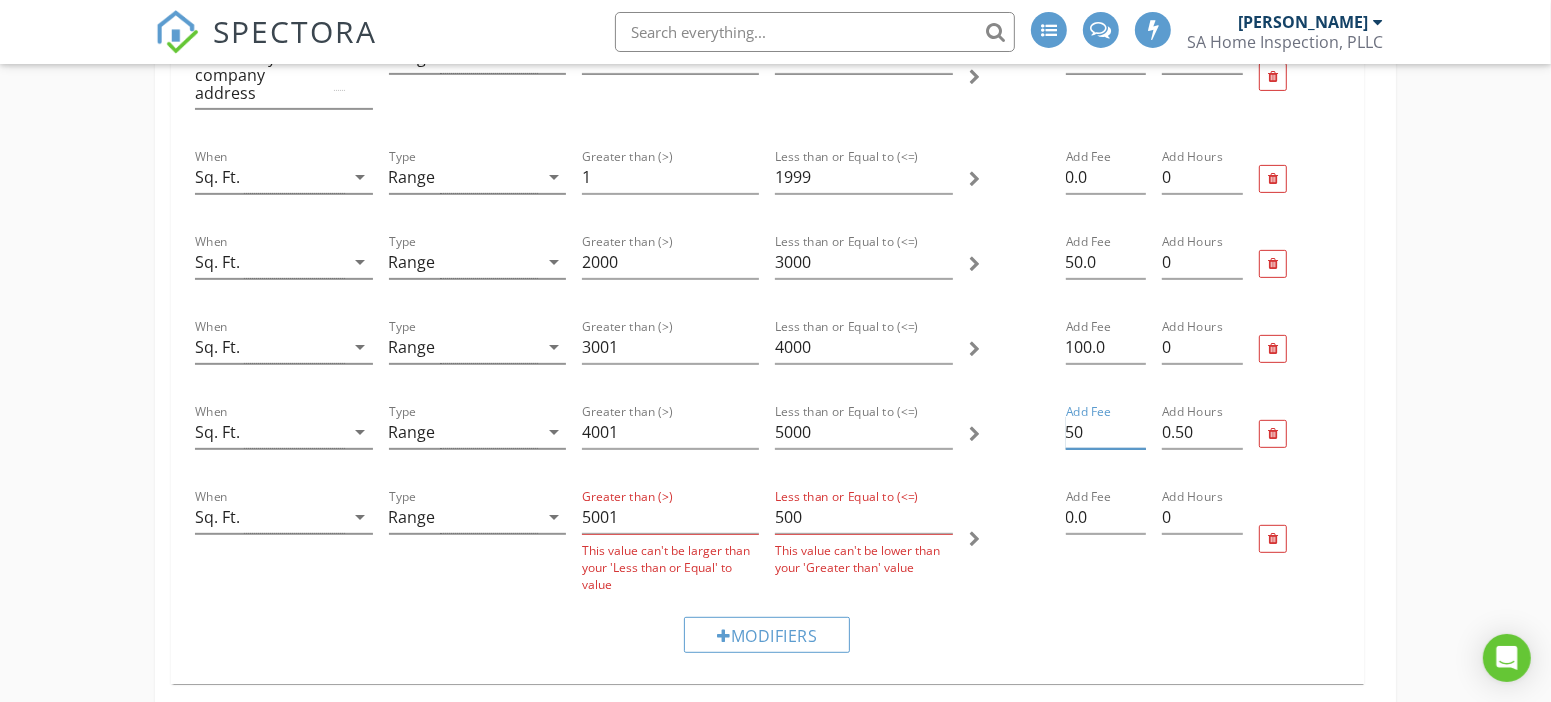 type on "5" 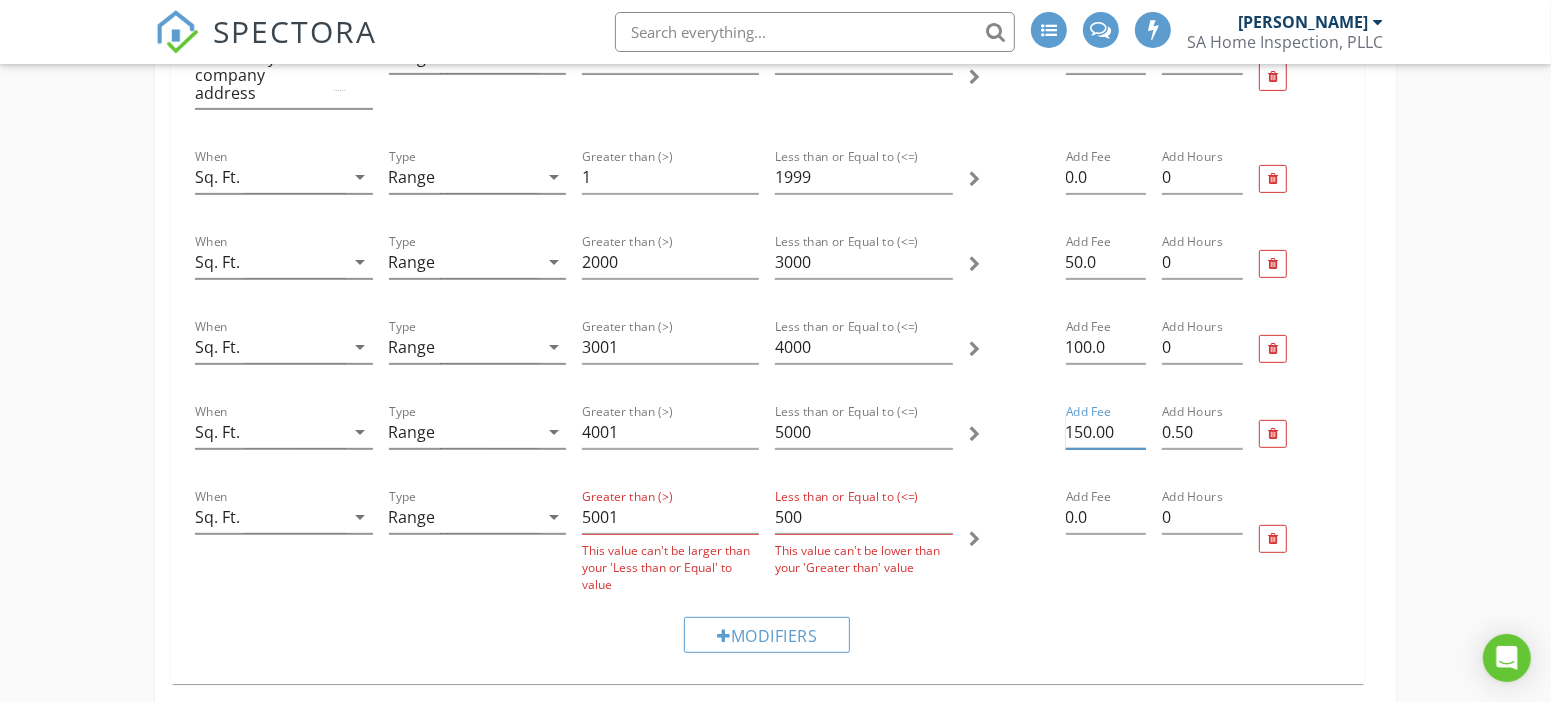 type on "150.00" 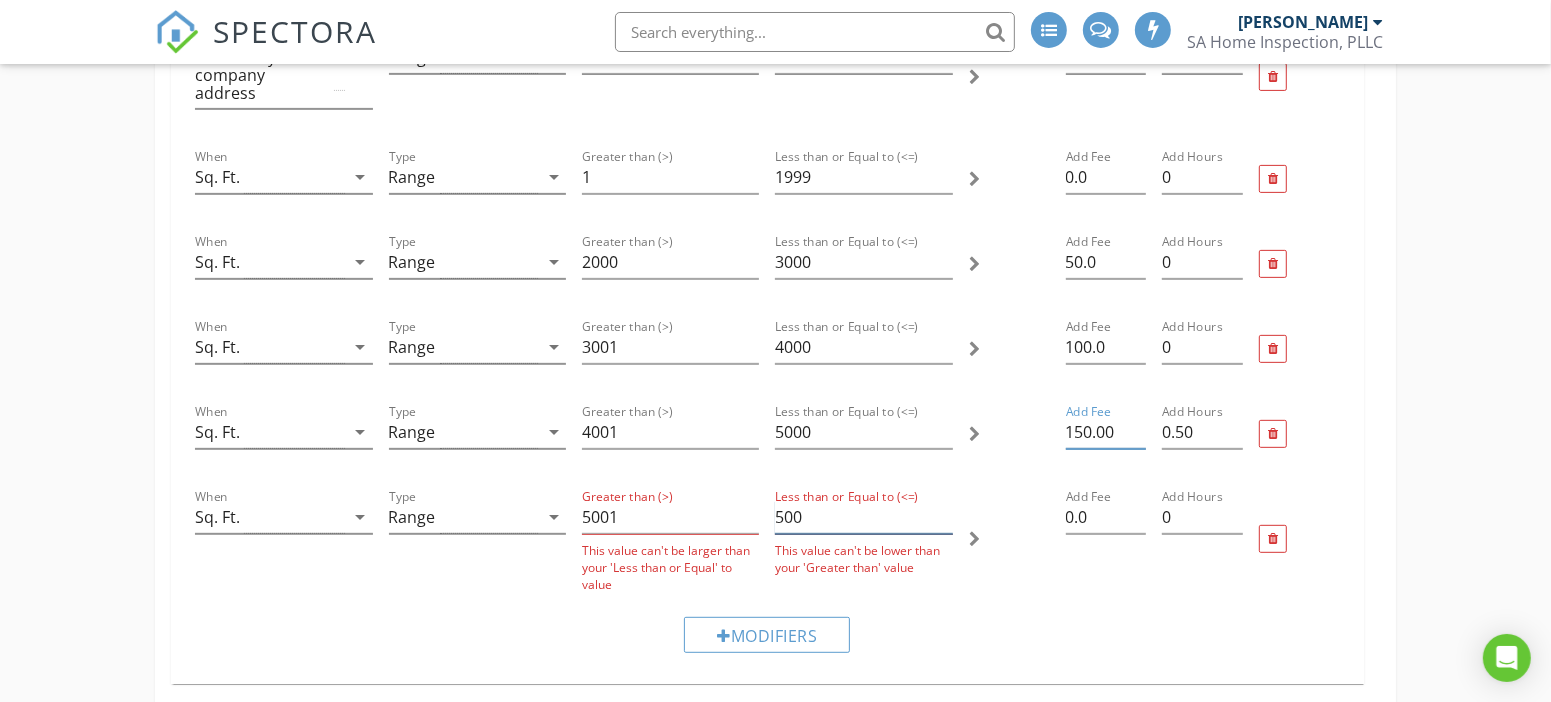 click on "500" at bounding box center [863, 517] 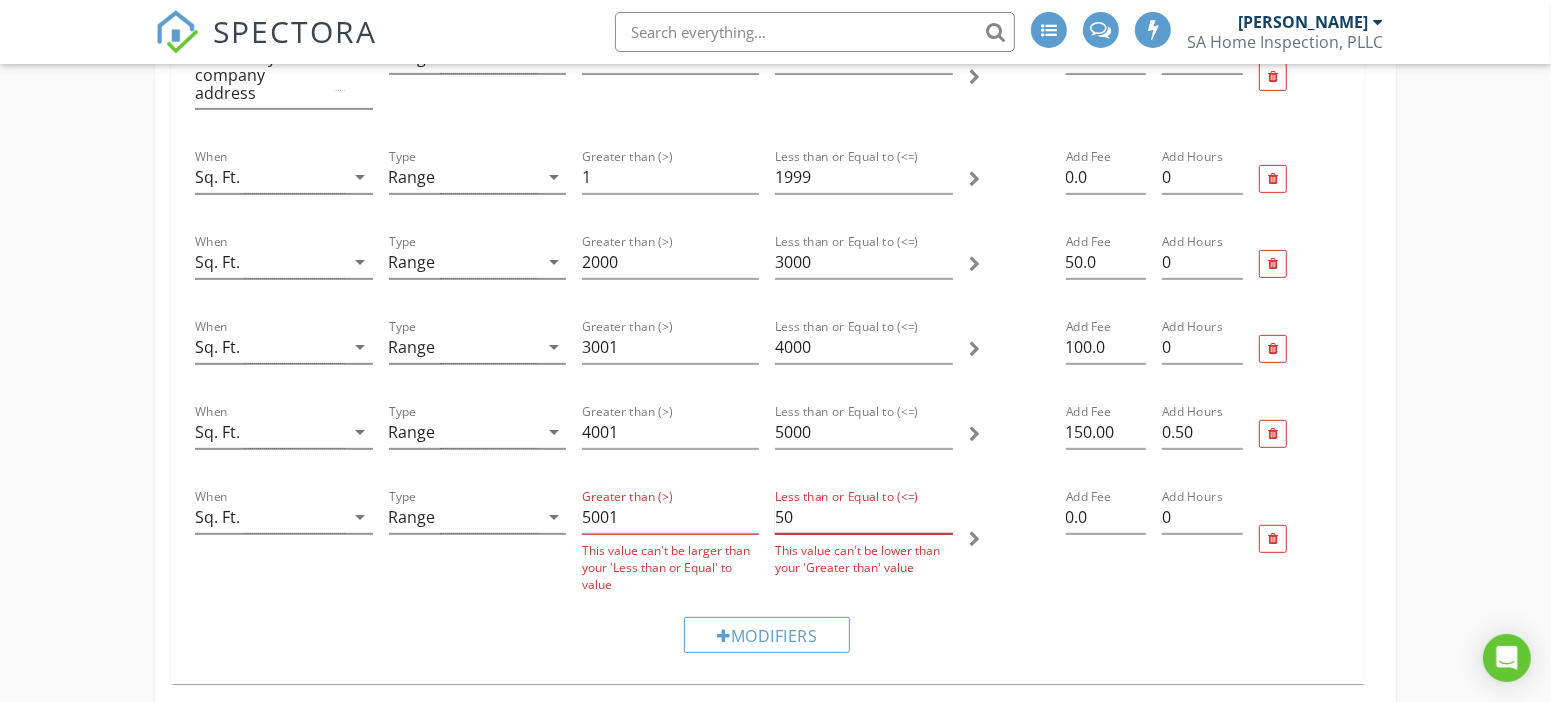 type on "5" 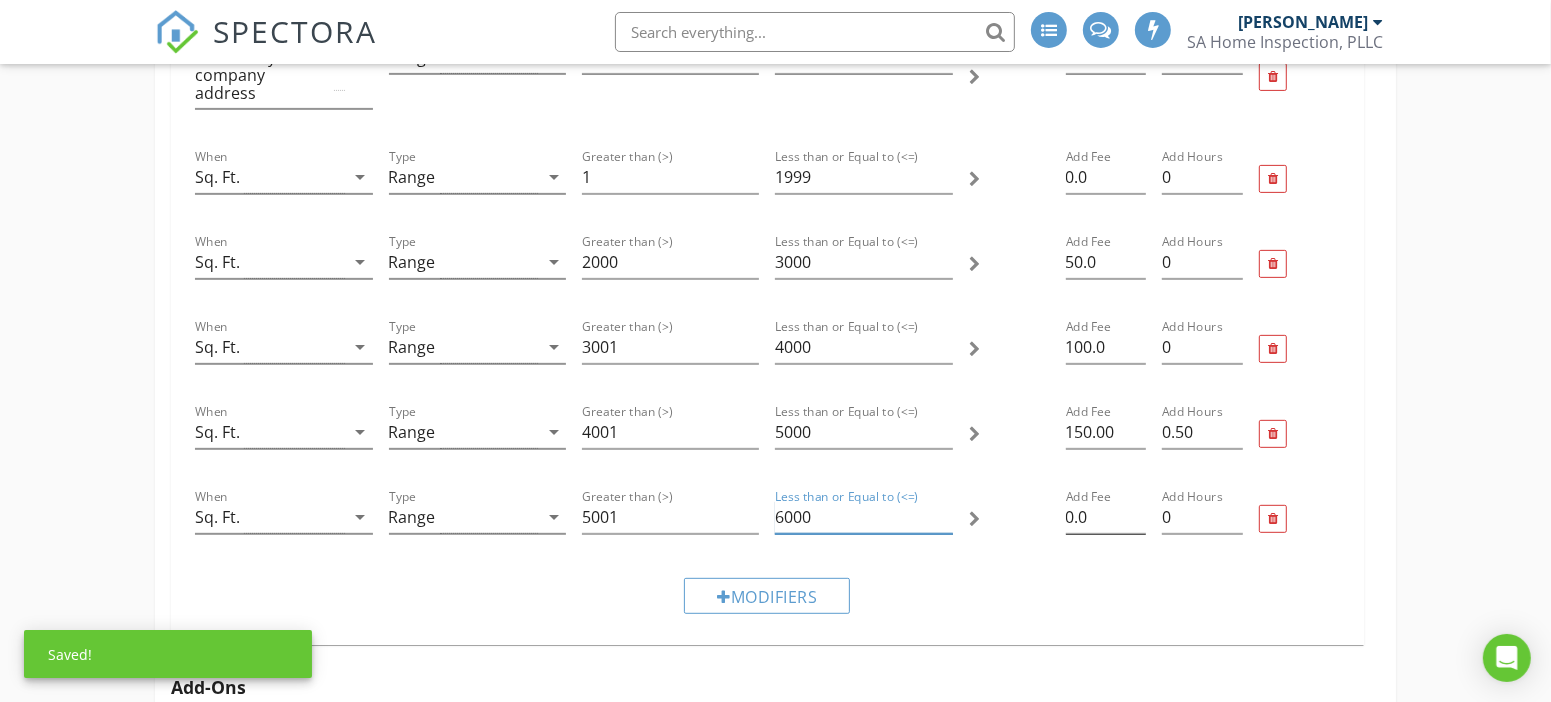type on "6000" 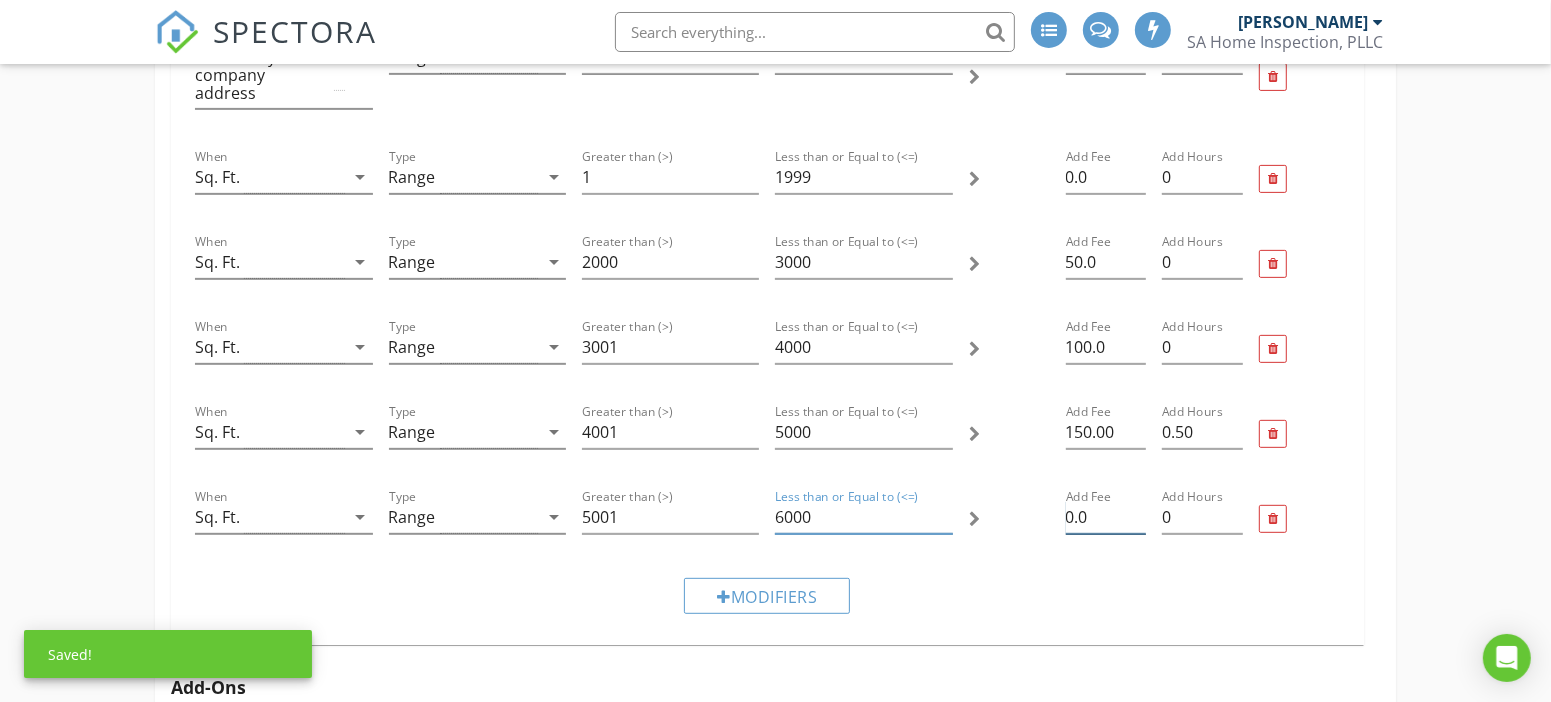 click on "0.0" at bounding box center (1106, 517) 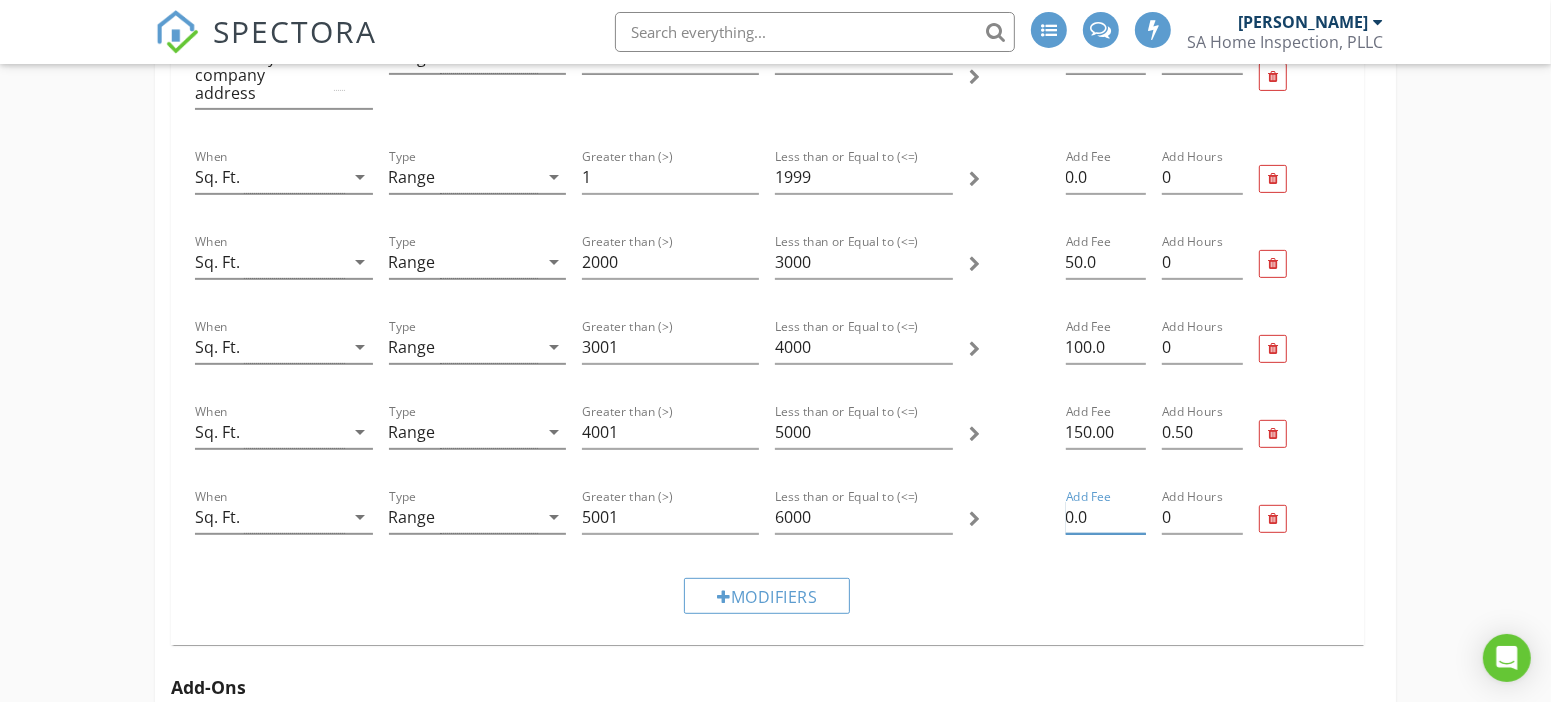 type on "0" 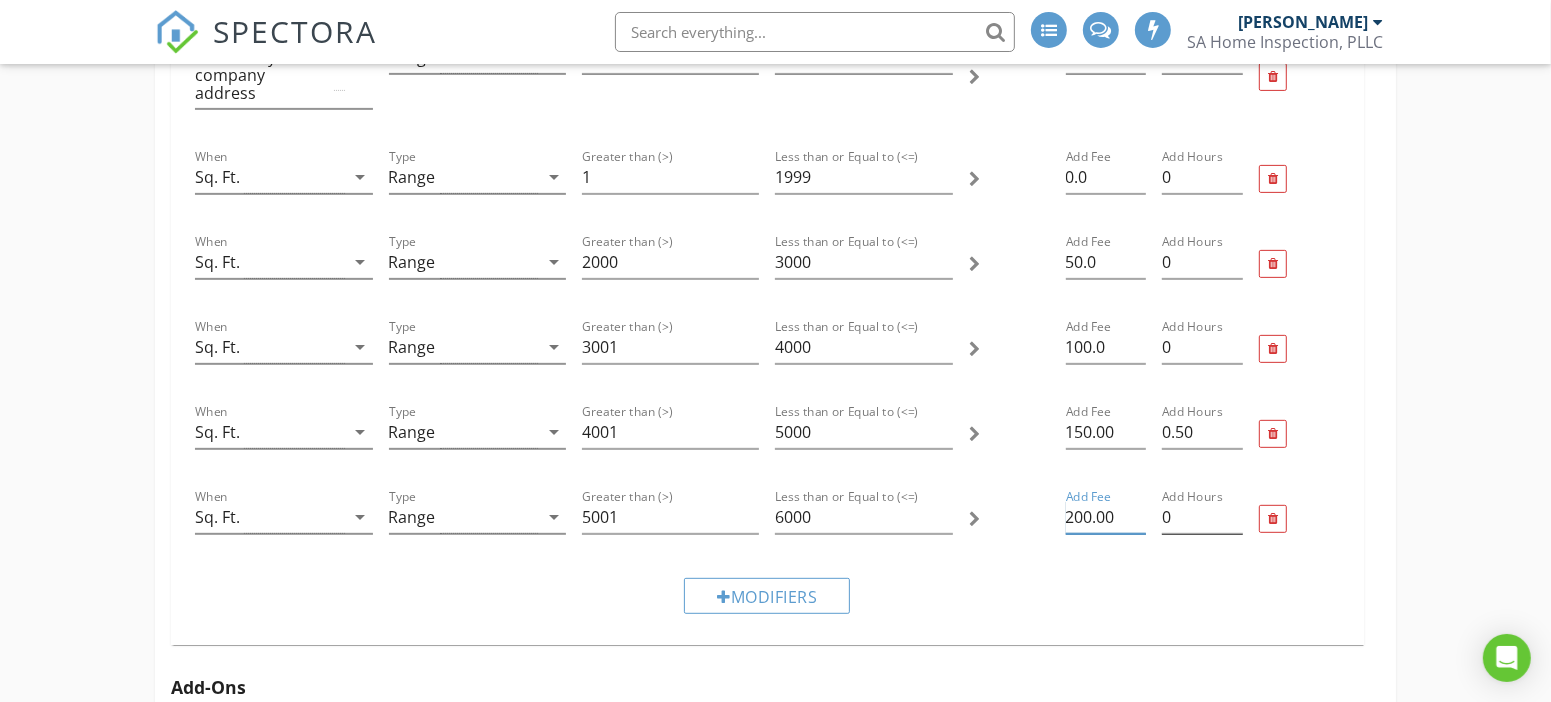 type on "200.00" 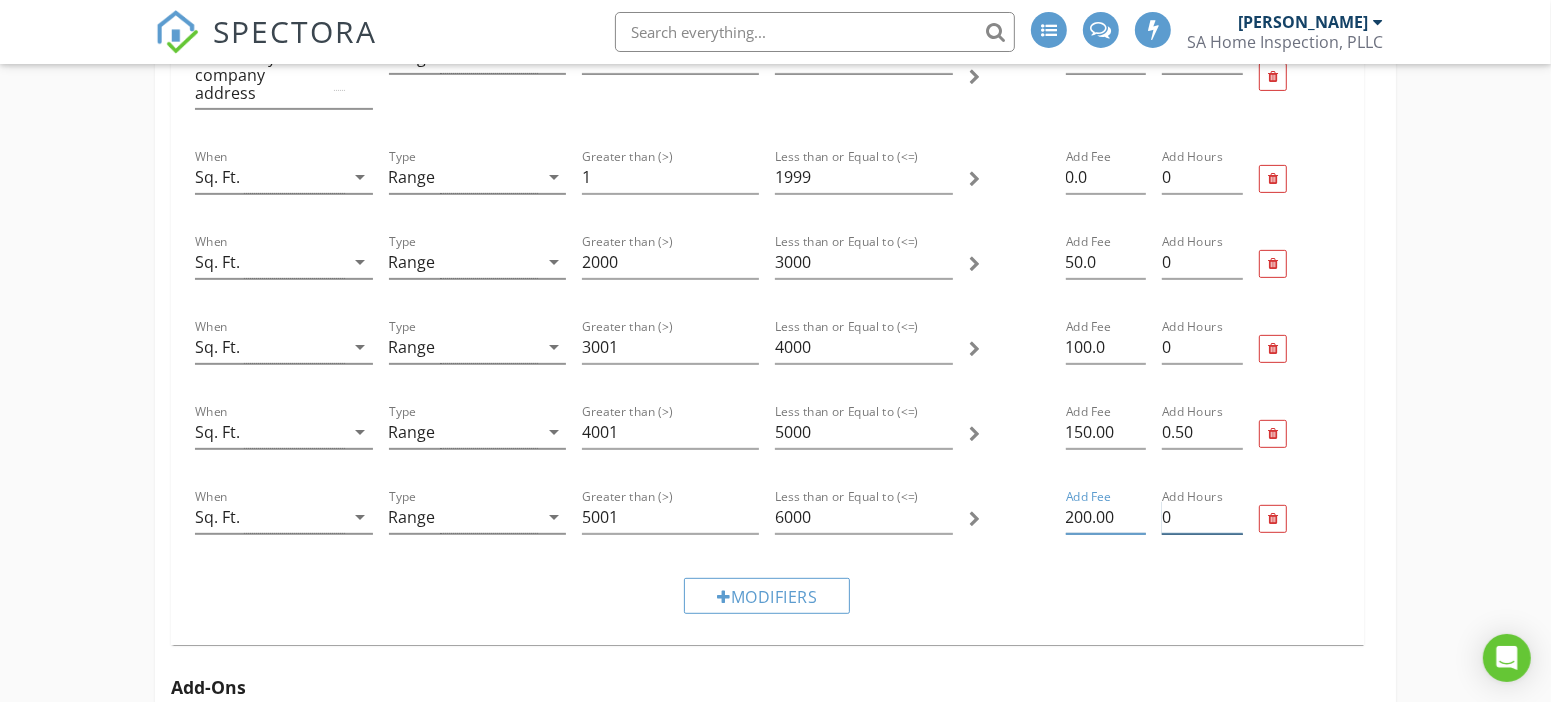 click on "0" at bounding box center [1202, 517] 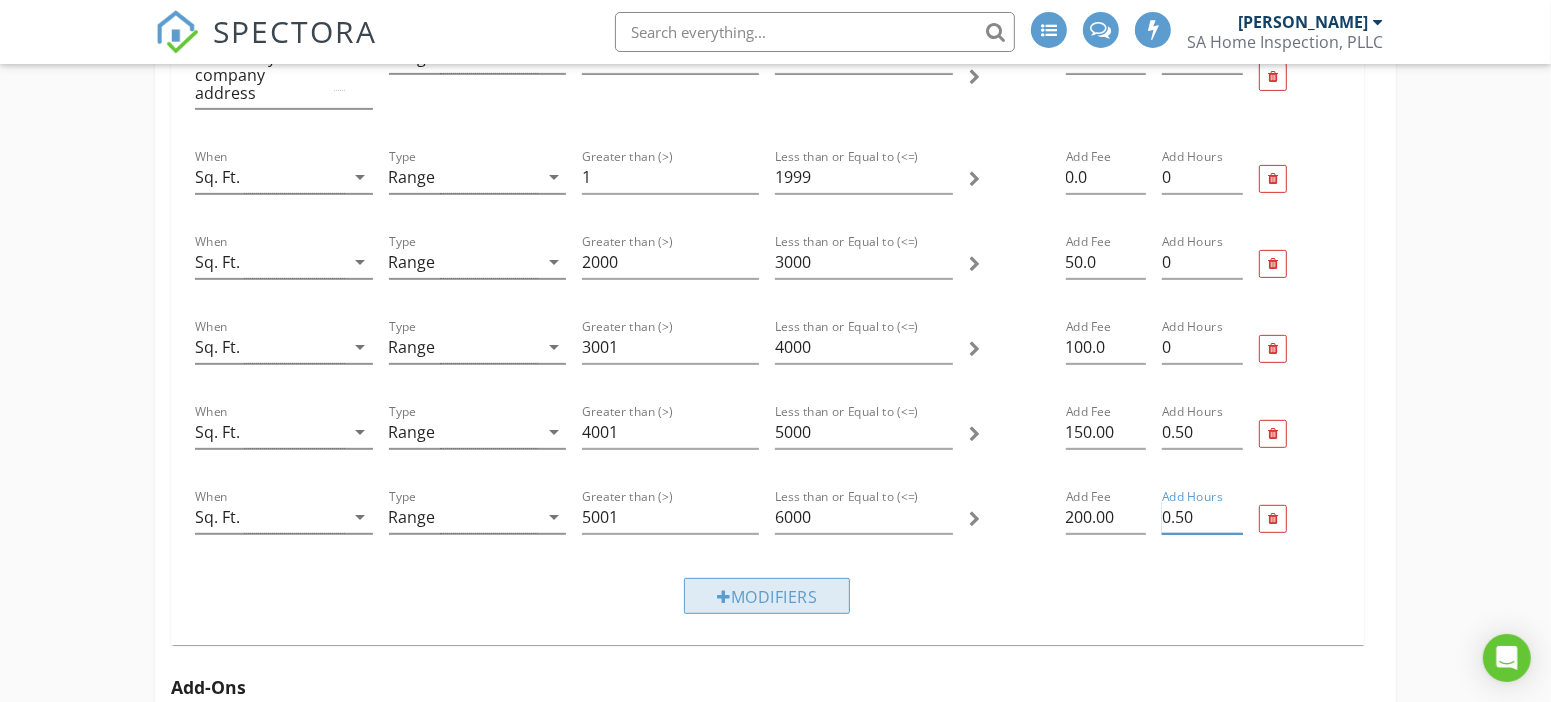 type on "0.50" 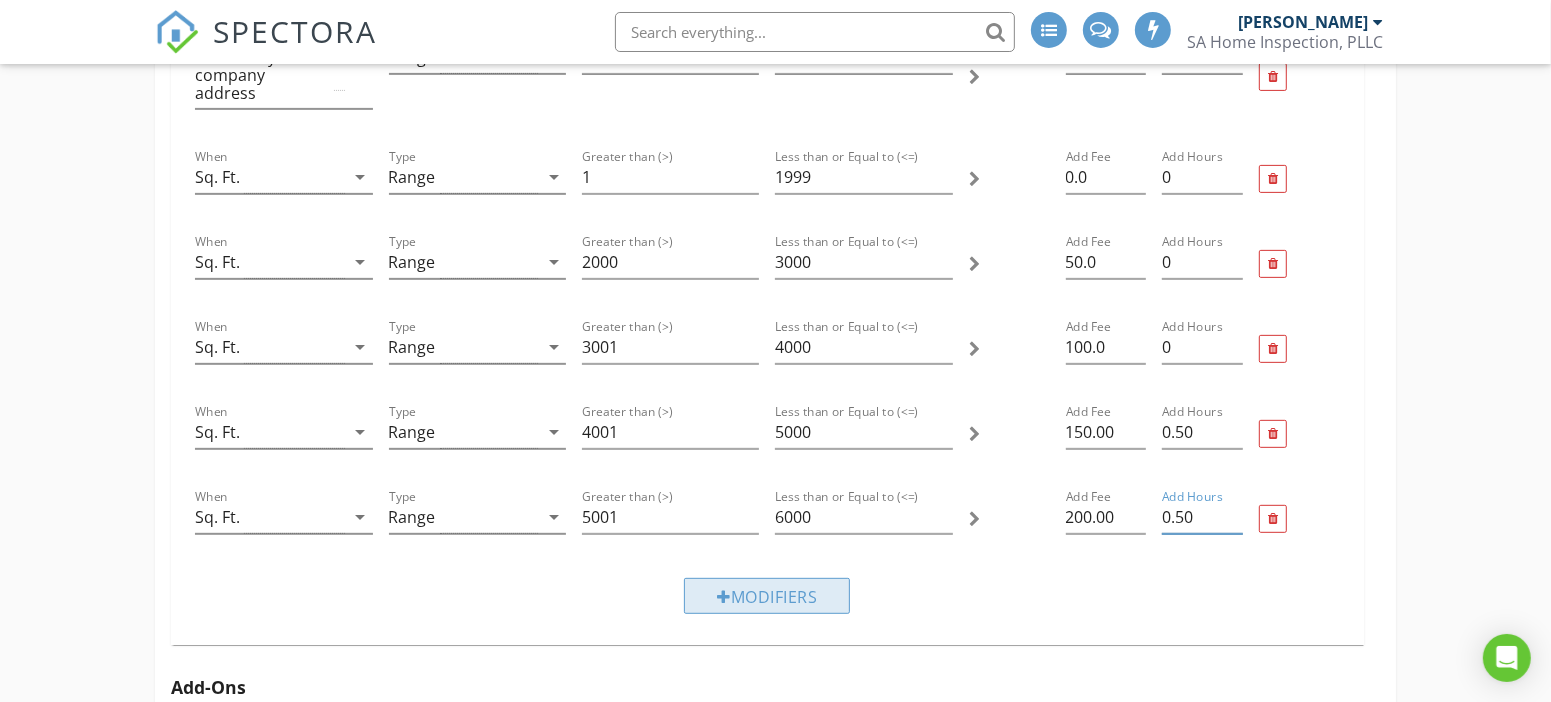 click at bounding box center (724, 597) 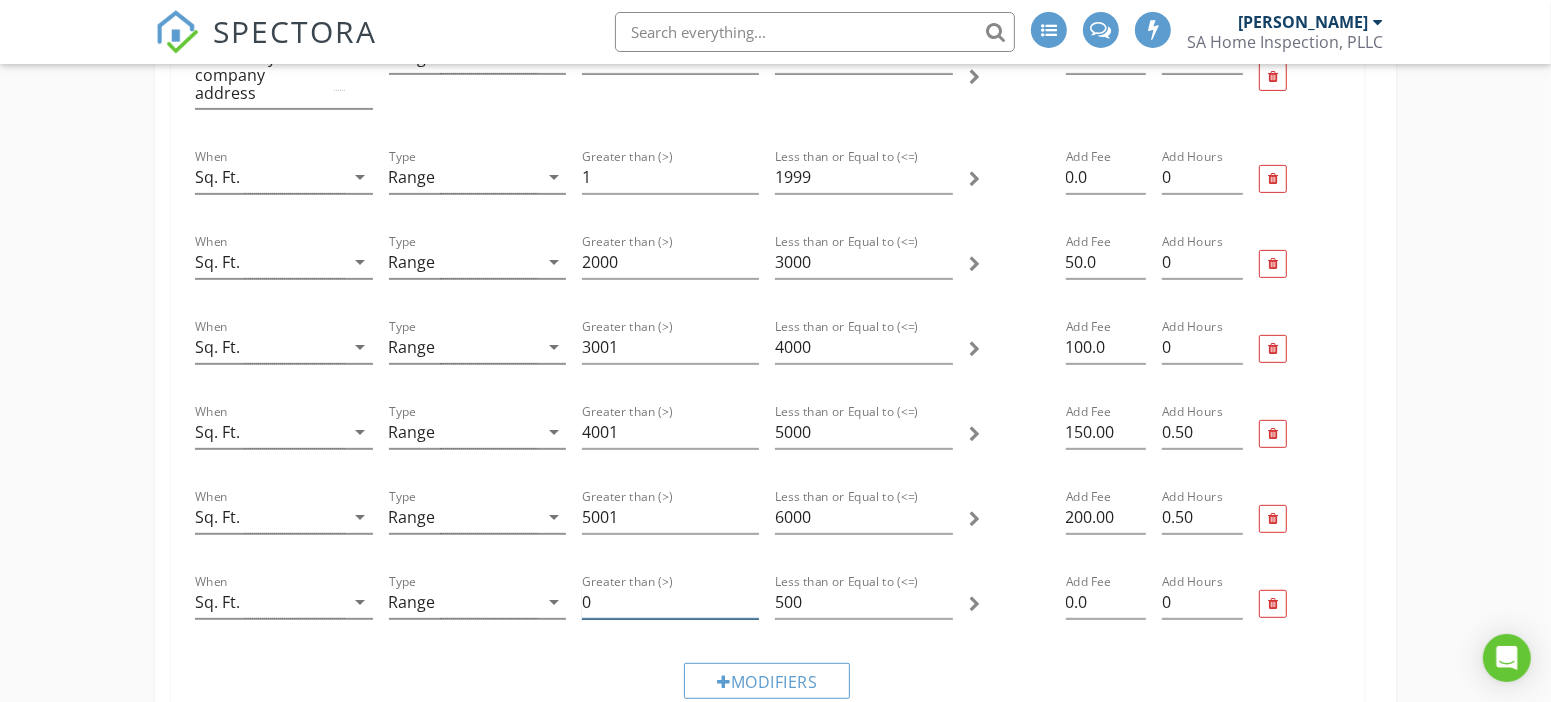 click on "0" at bounding box center [670, 602] 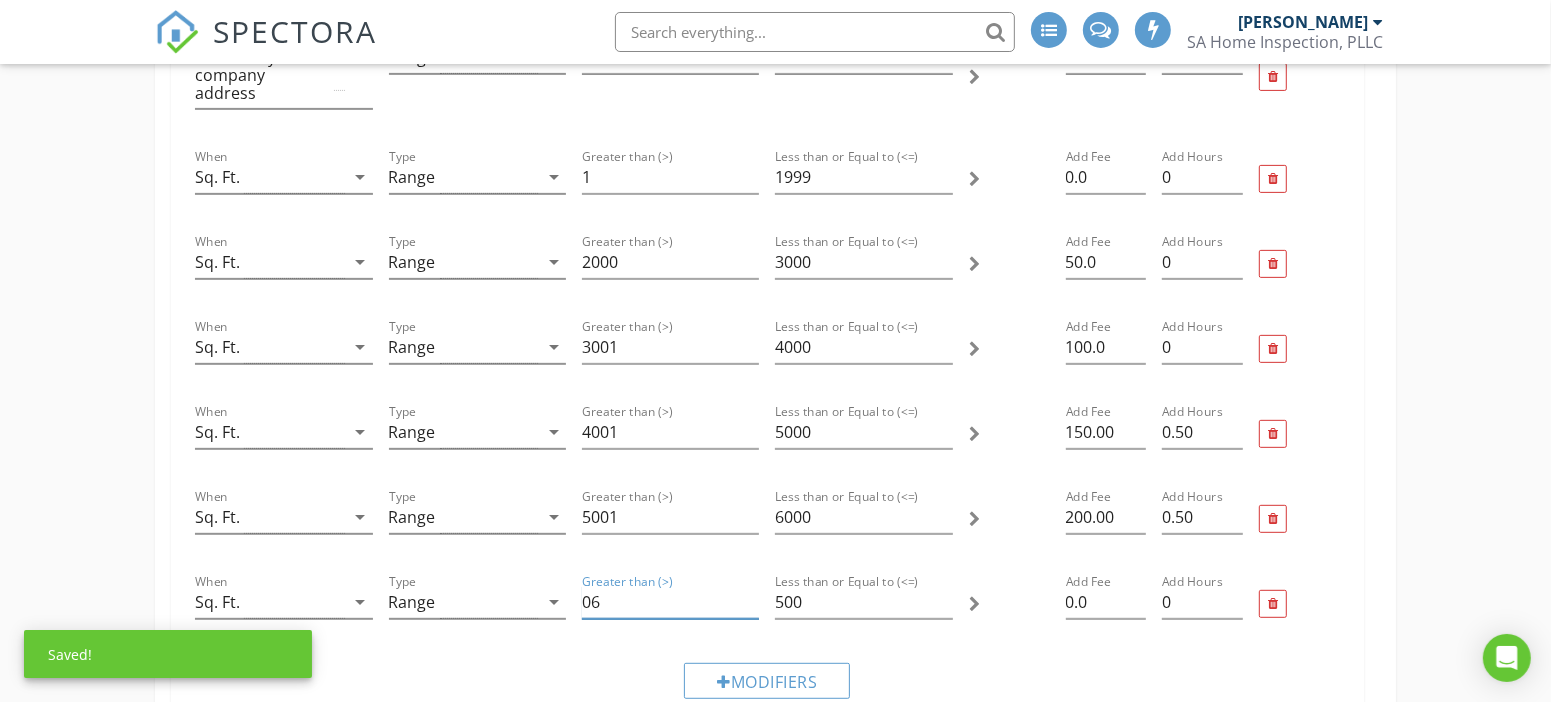 type on "0" 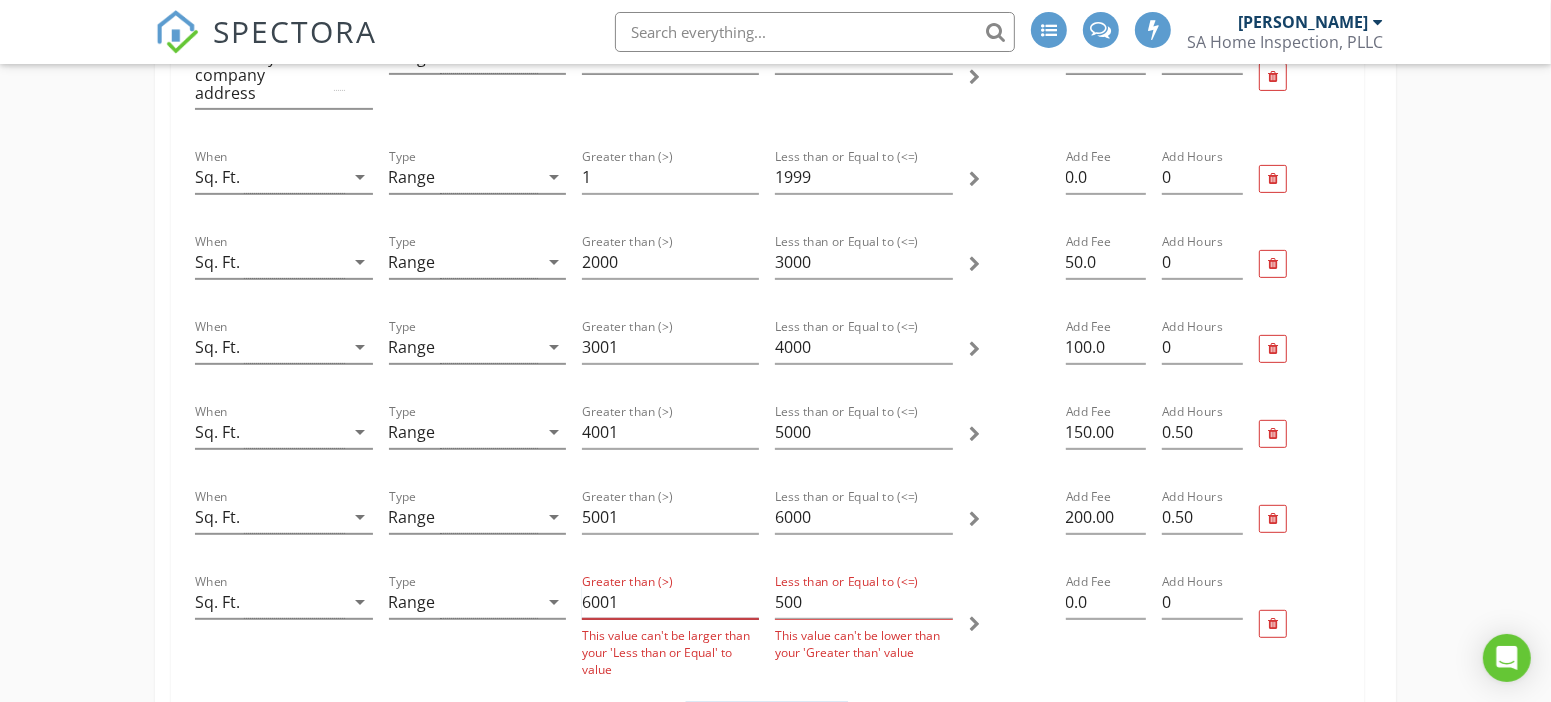 type on "6001" 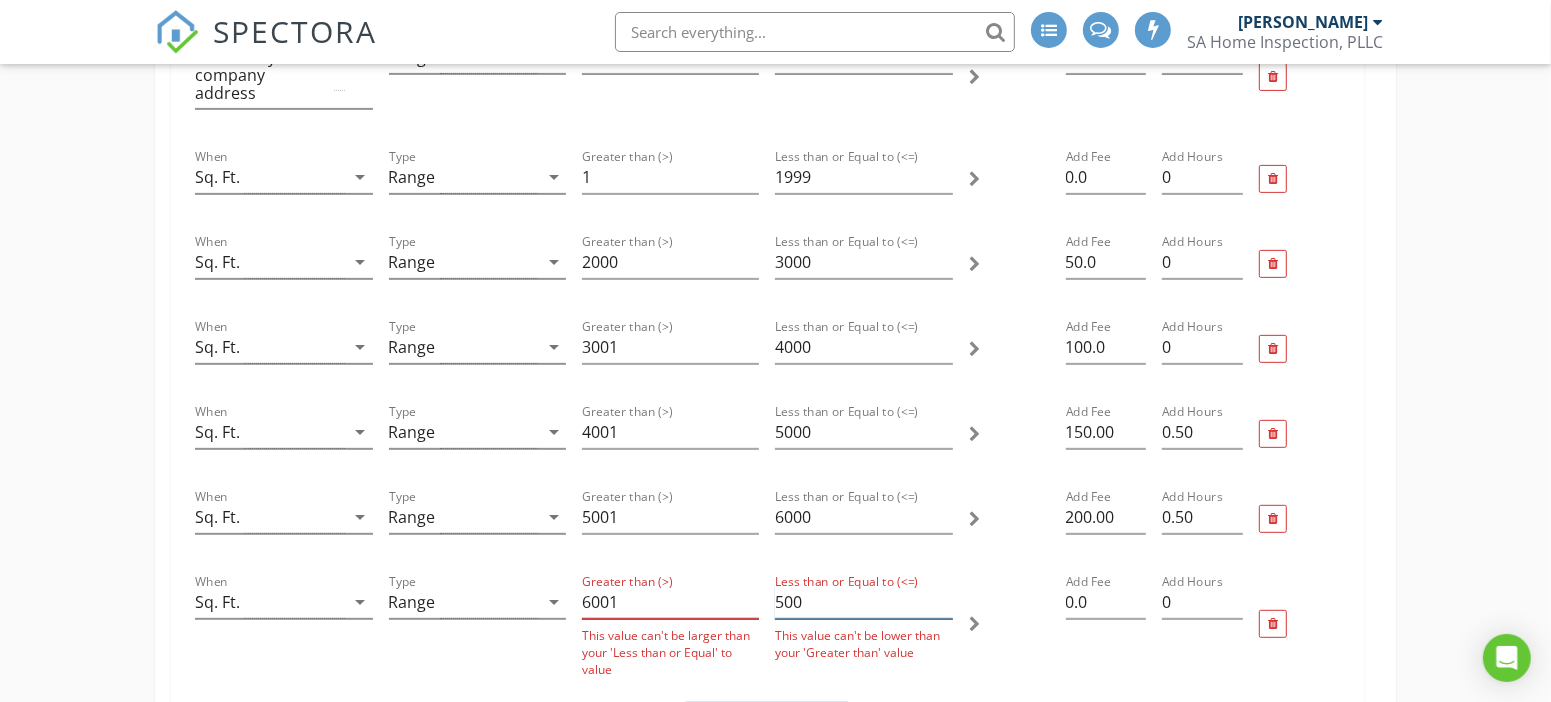click on "500" at bounding box center (863, 602) 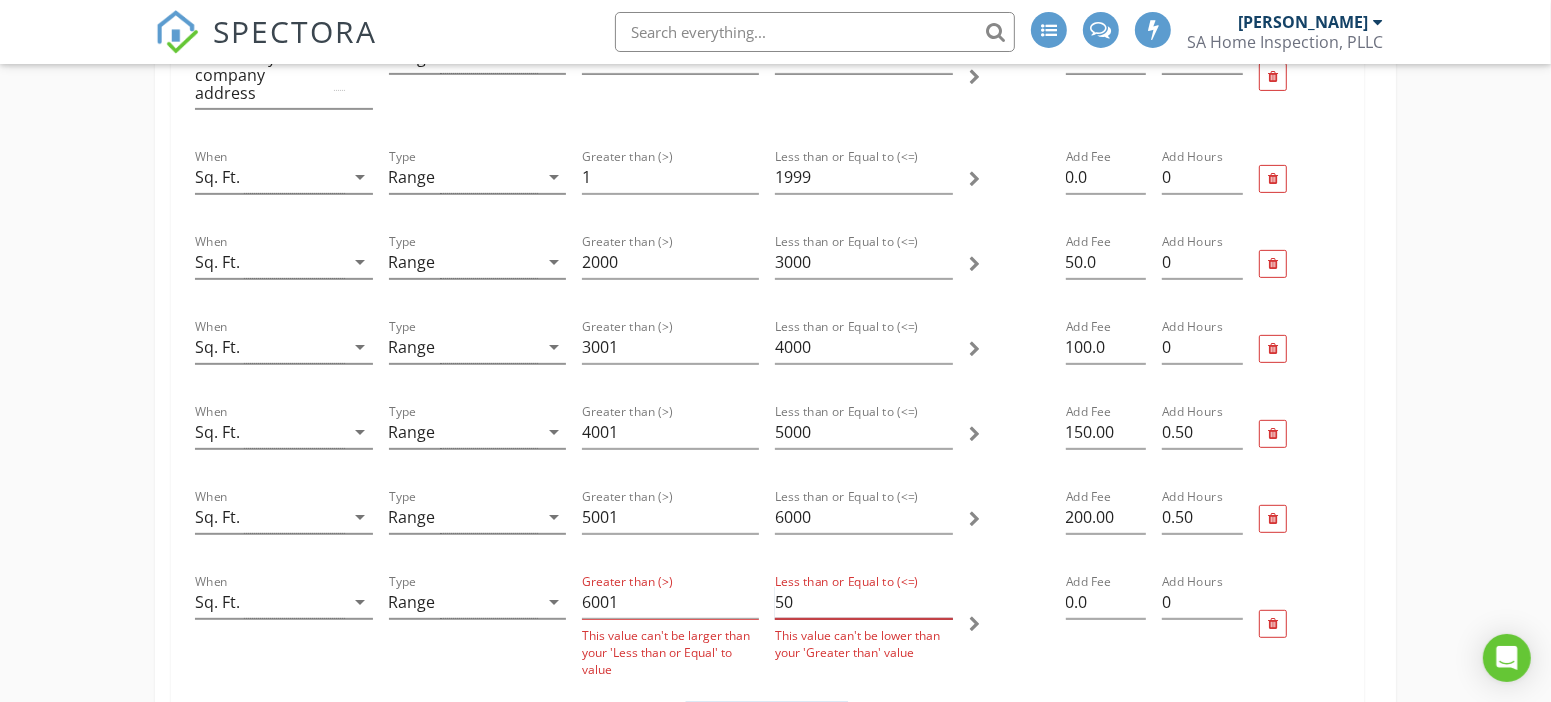 type on "5" 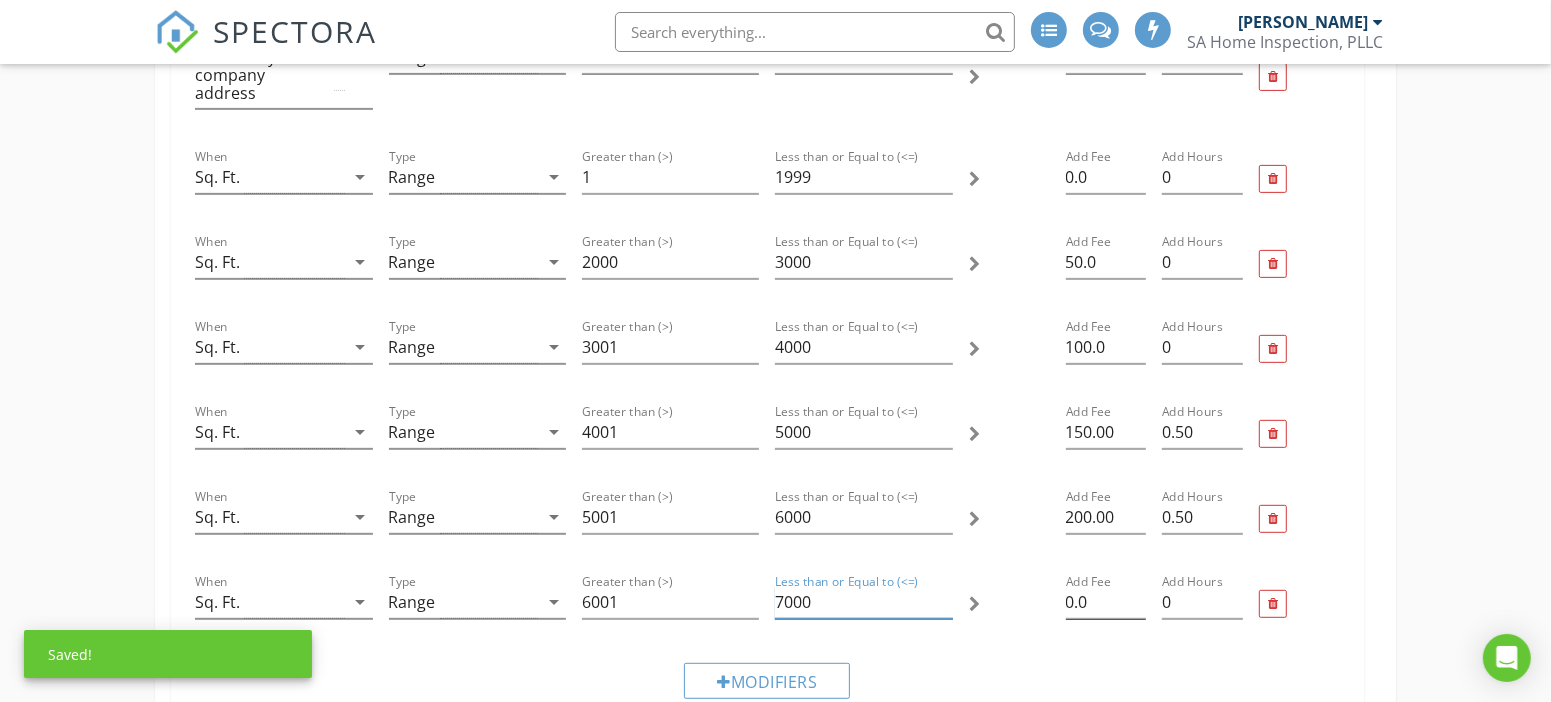 type on "7000" 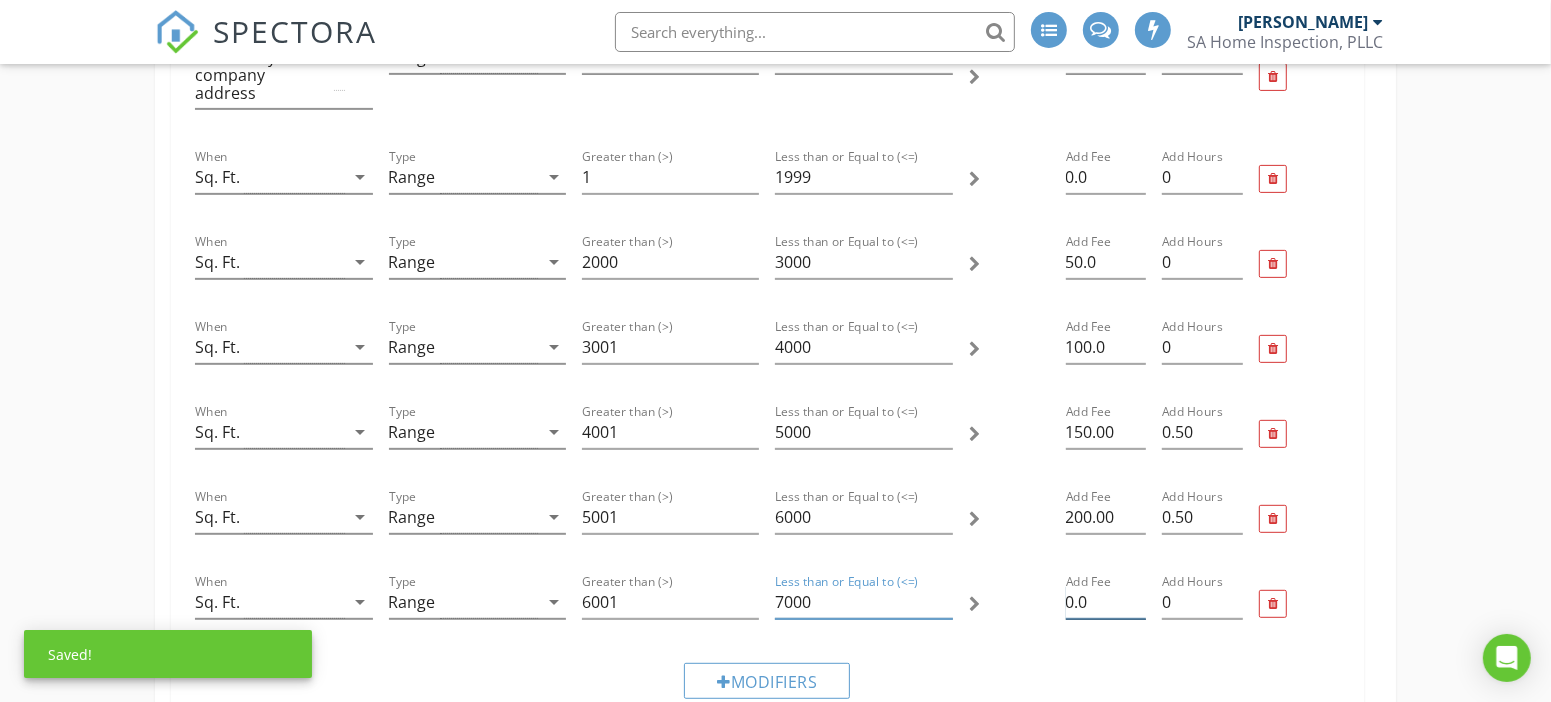 click on "0.0" at bounding box center (1106, 602) 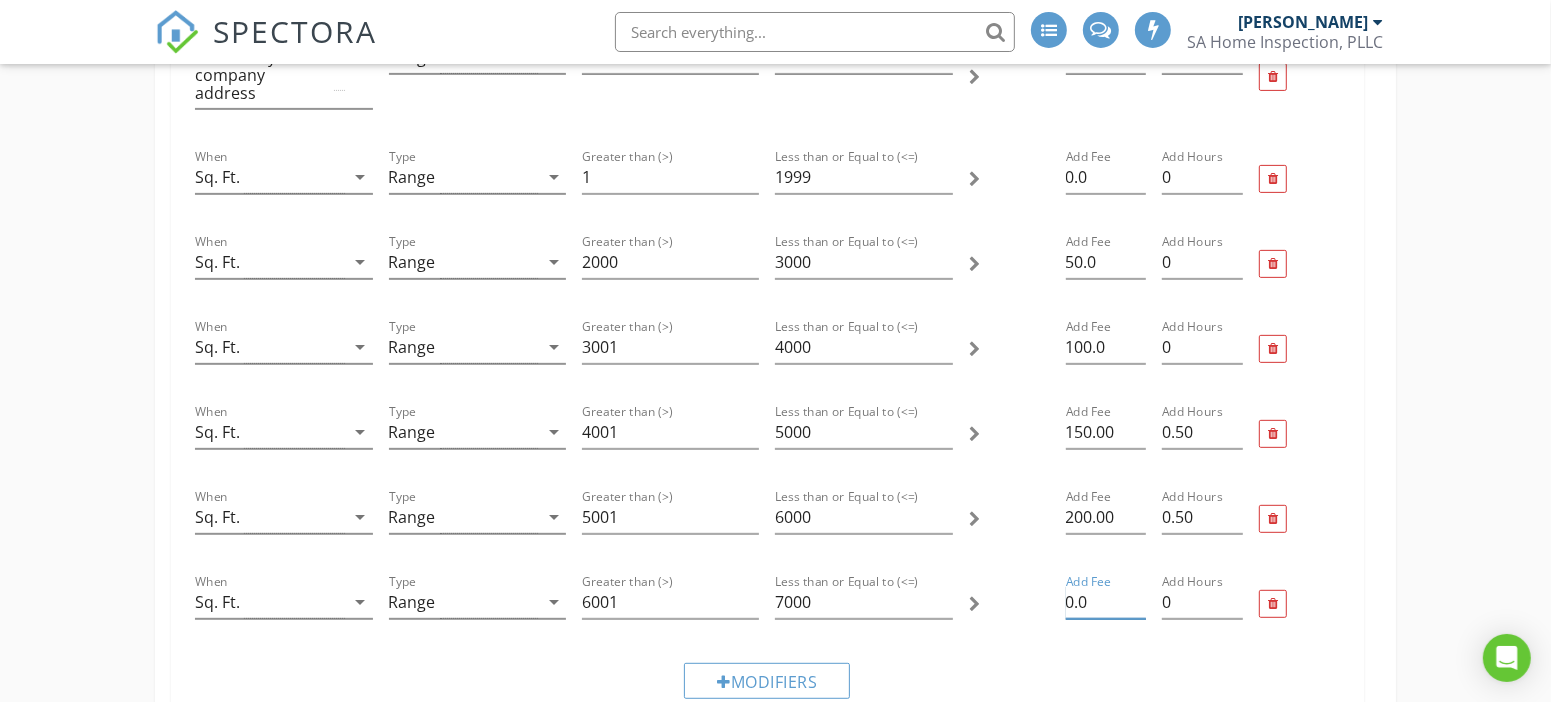 type on "0" 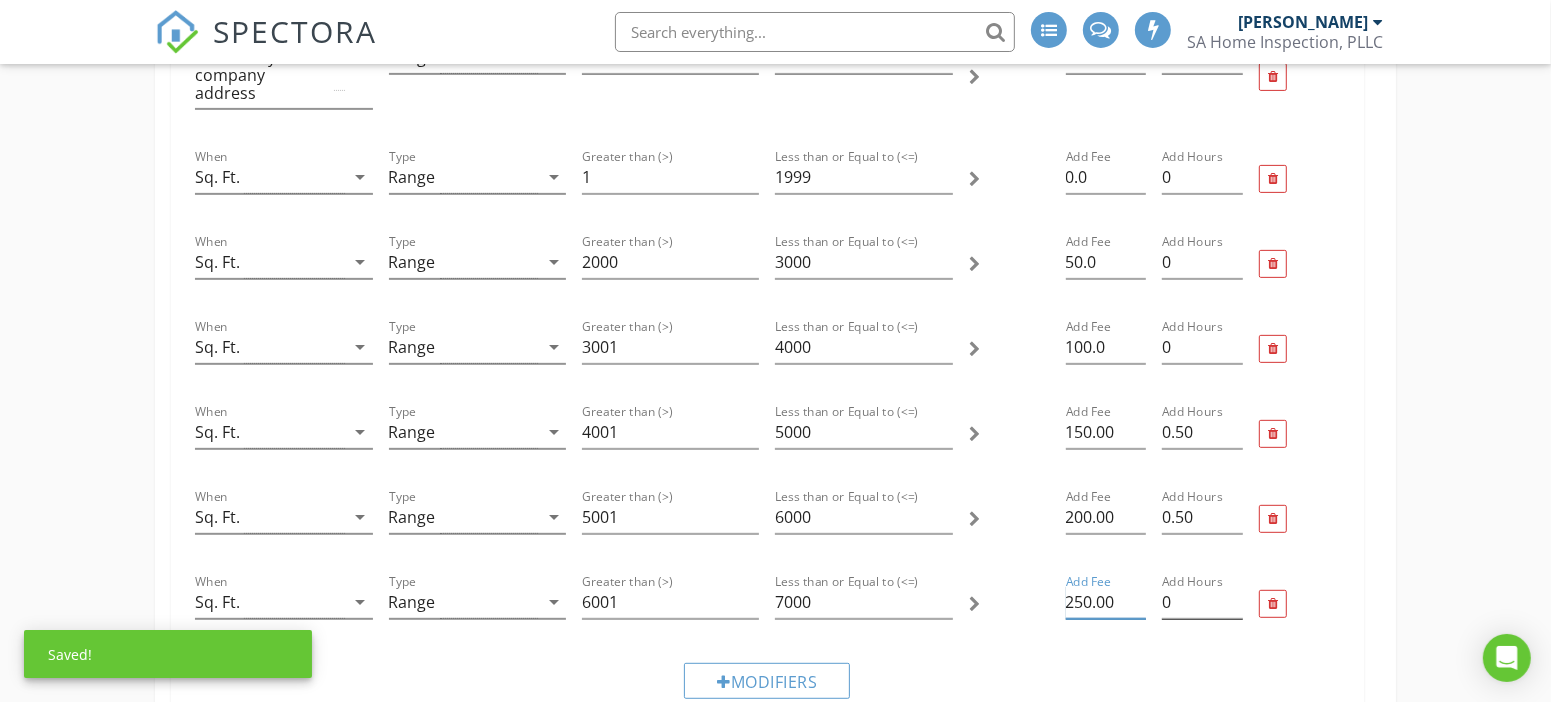 type on "250.00" 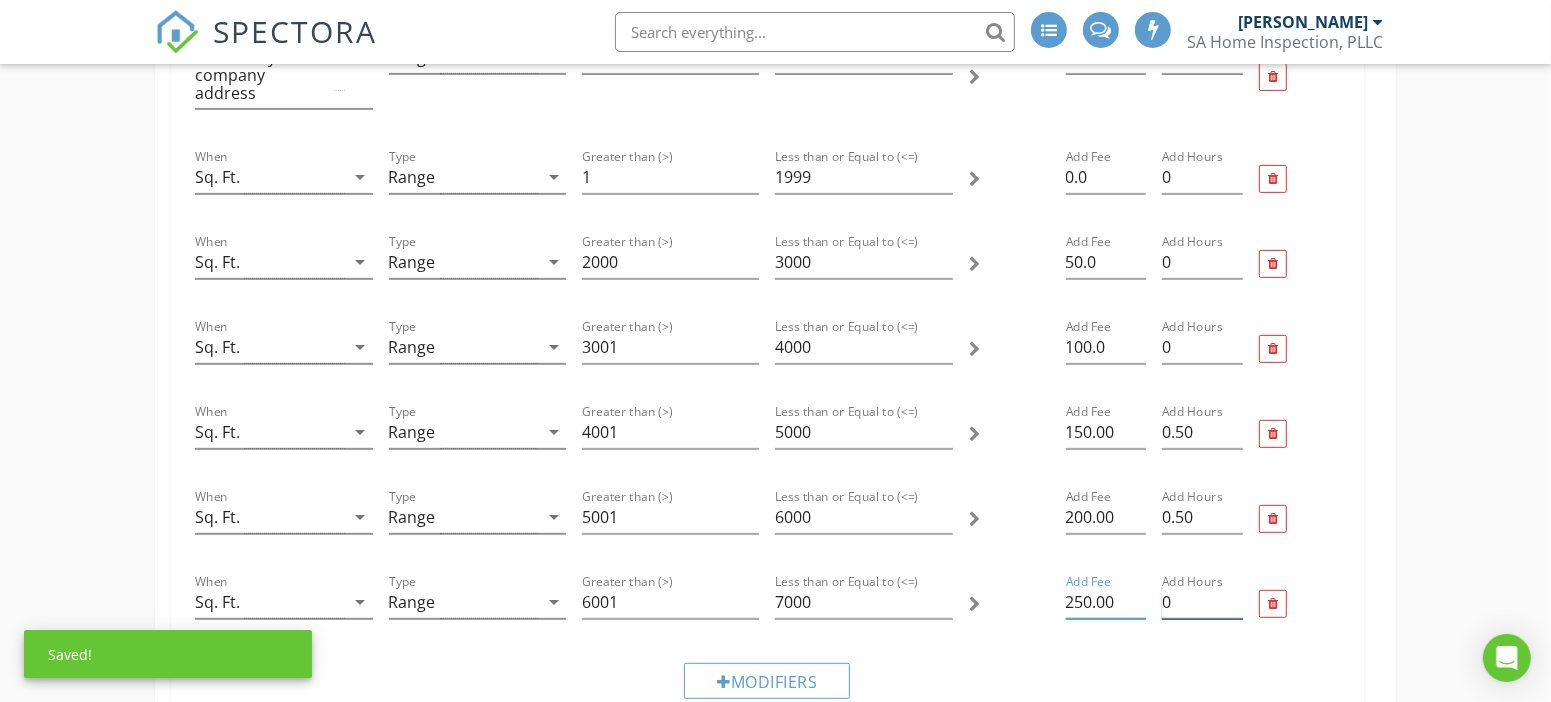 click on "0" at bounding box center [1202, 602] 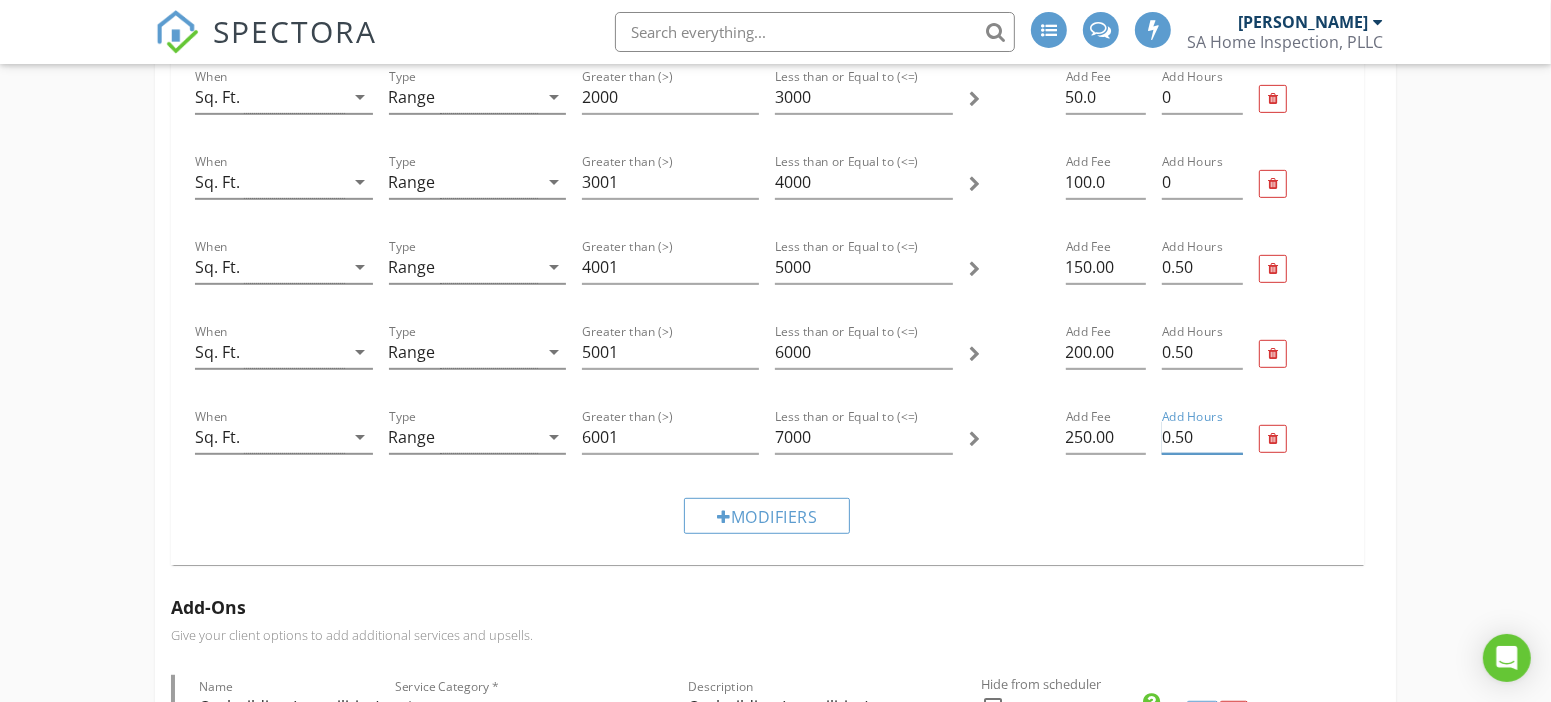 scroll, scrollTop: 750, scrollLeft: 0, axis: vertical 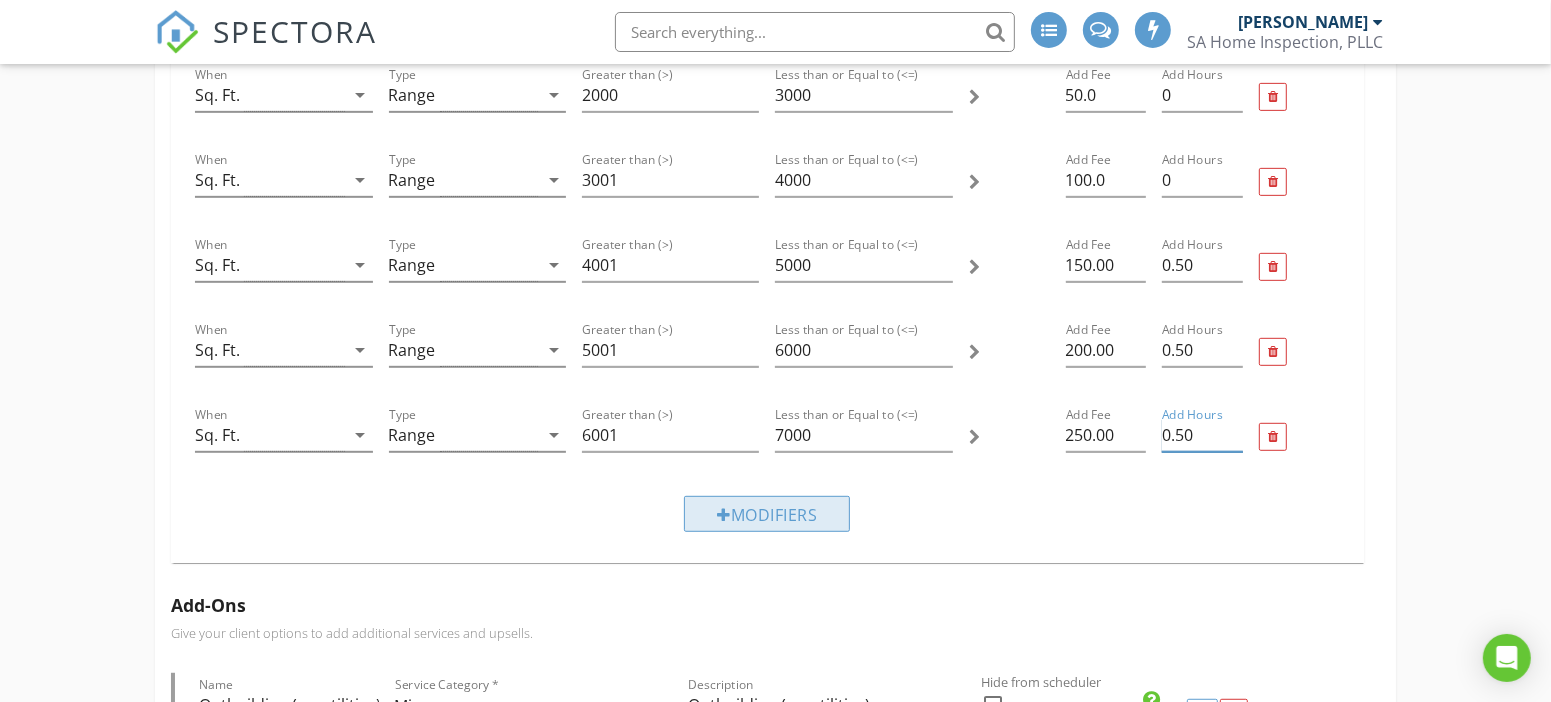 type on "0.50" 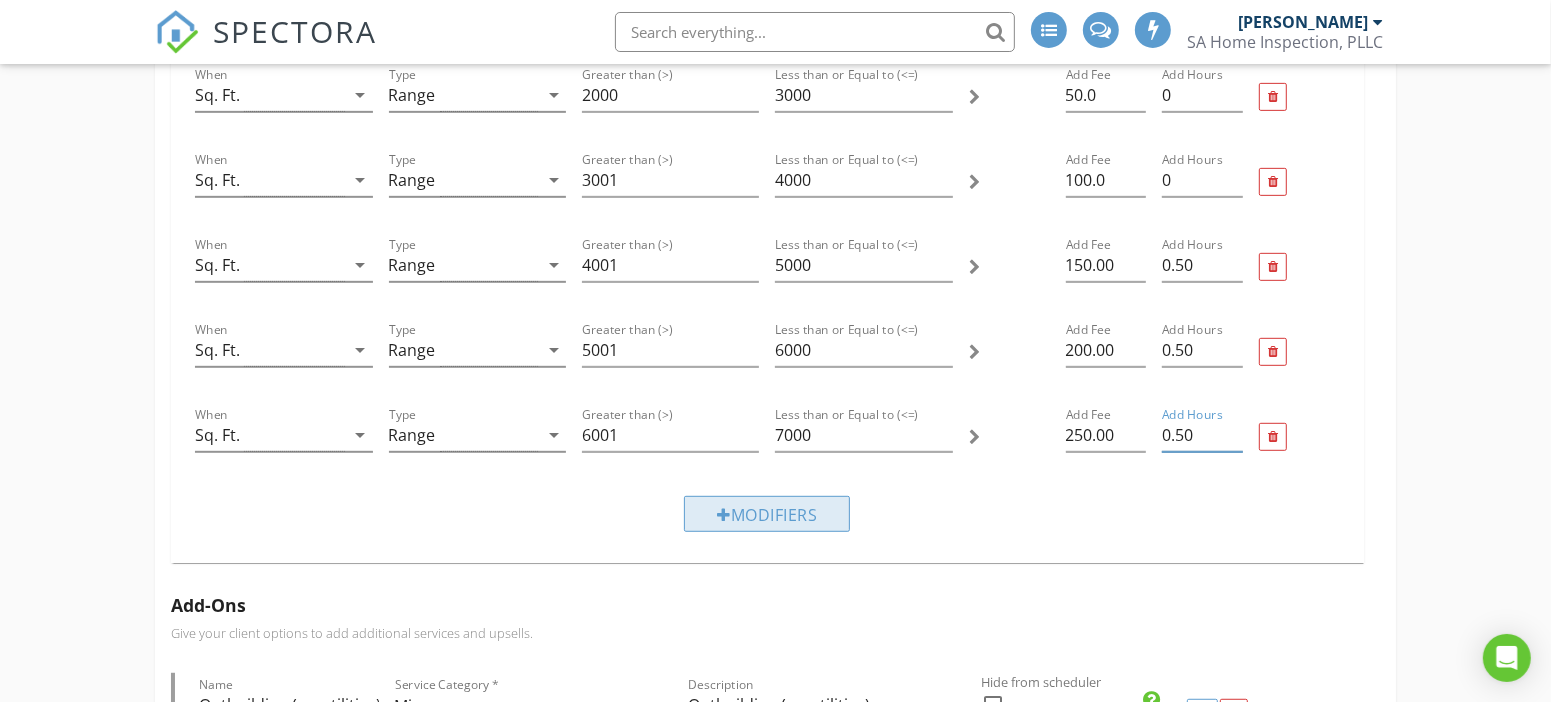 click on "Modifiers" at bounding box center [767, 514] 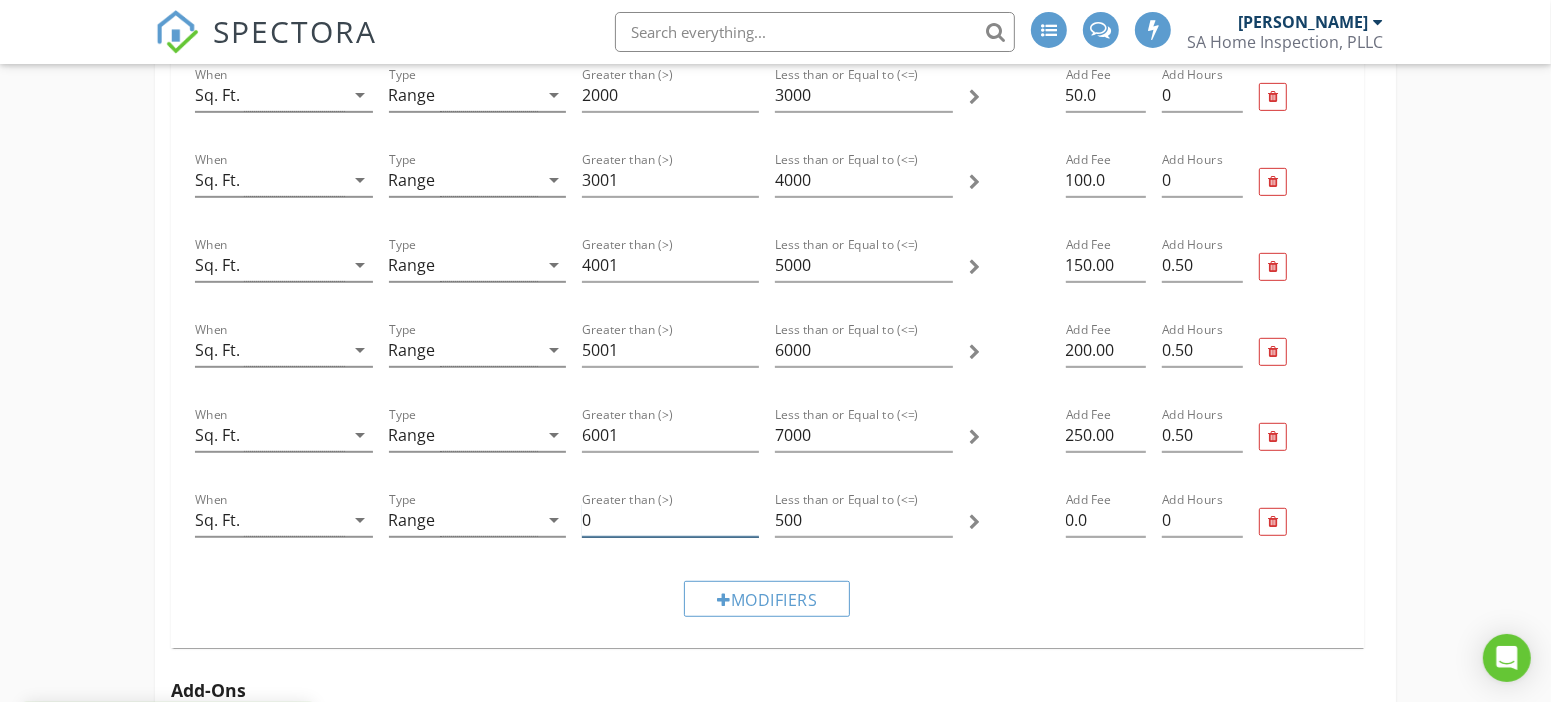click on "0" at bounding box center (670, 520) 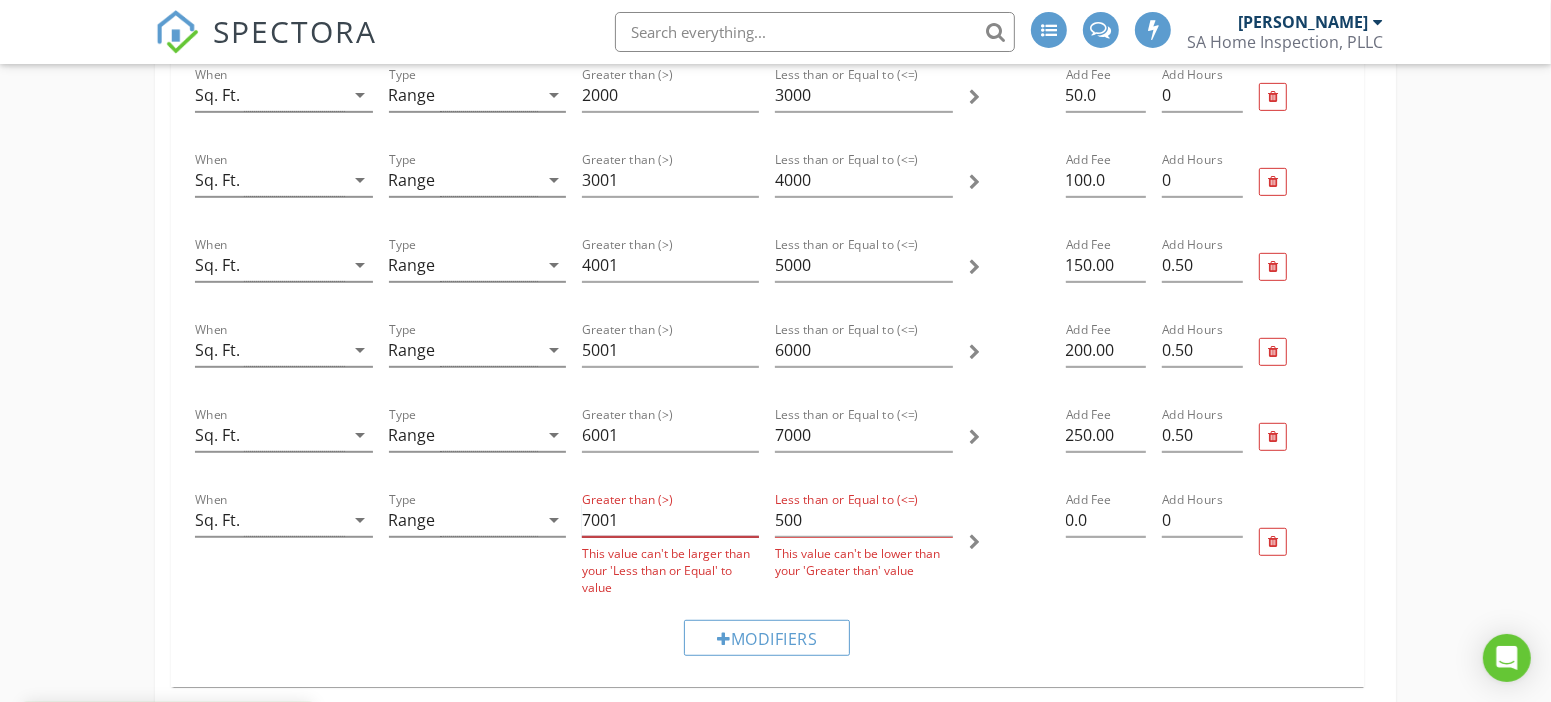 type on "7001" 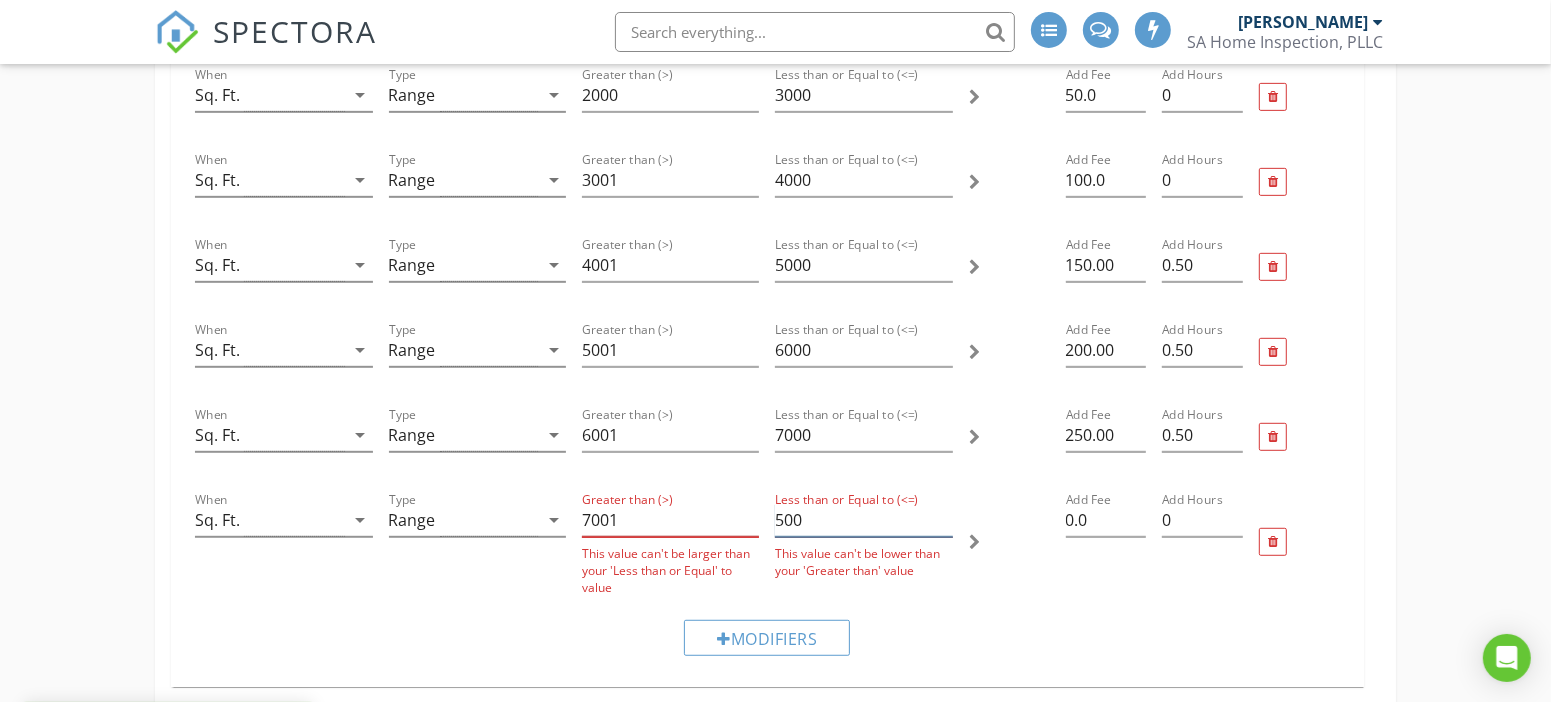 click on "500" at bounding box center [863, 520] 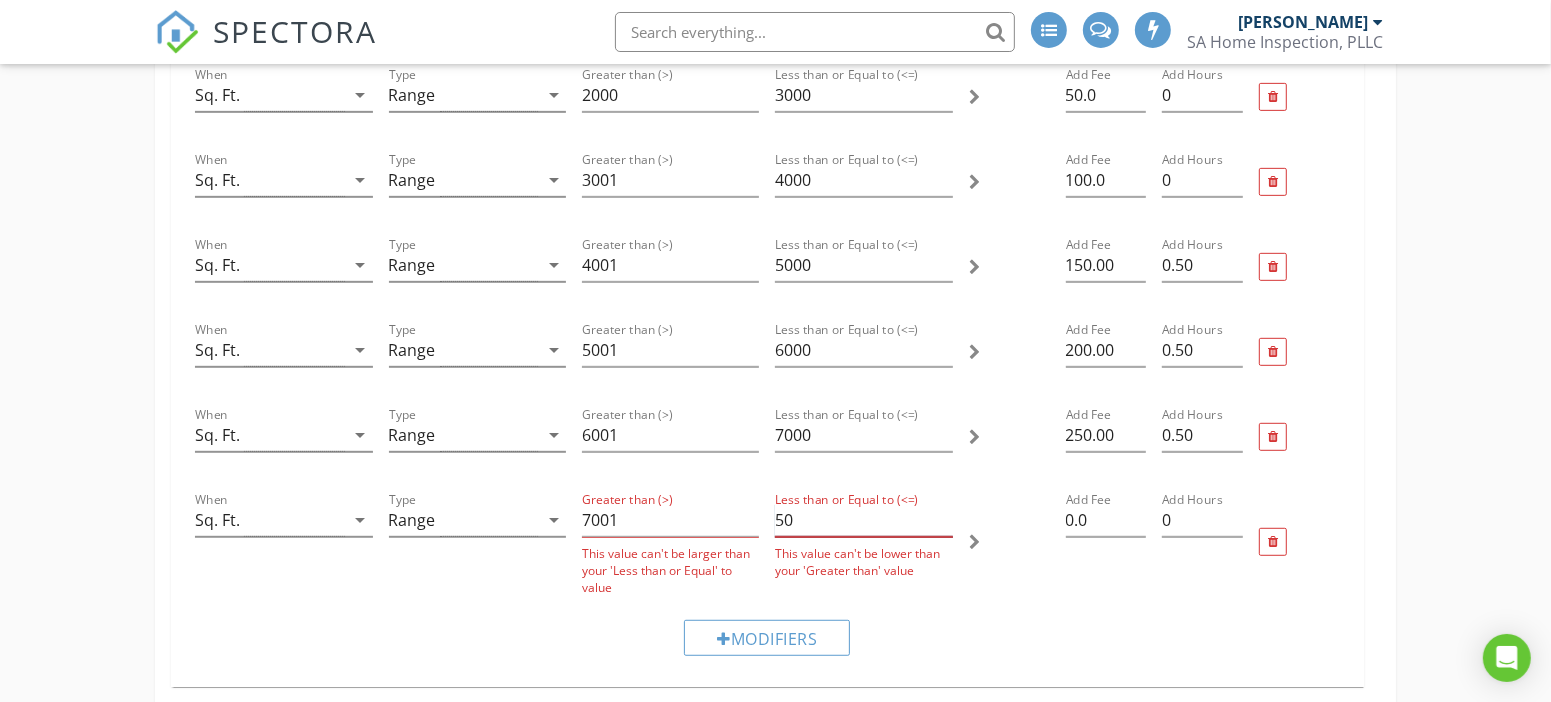 type on "5" 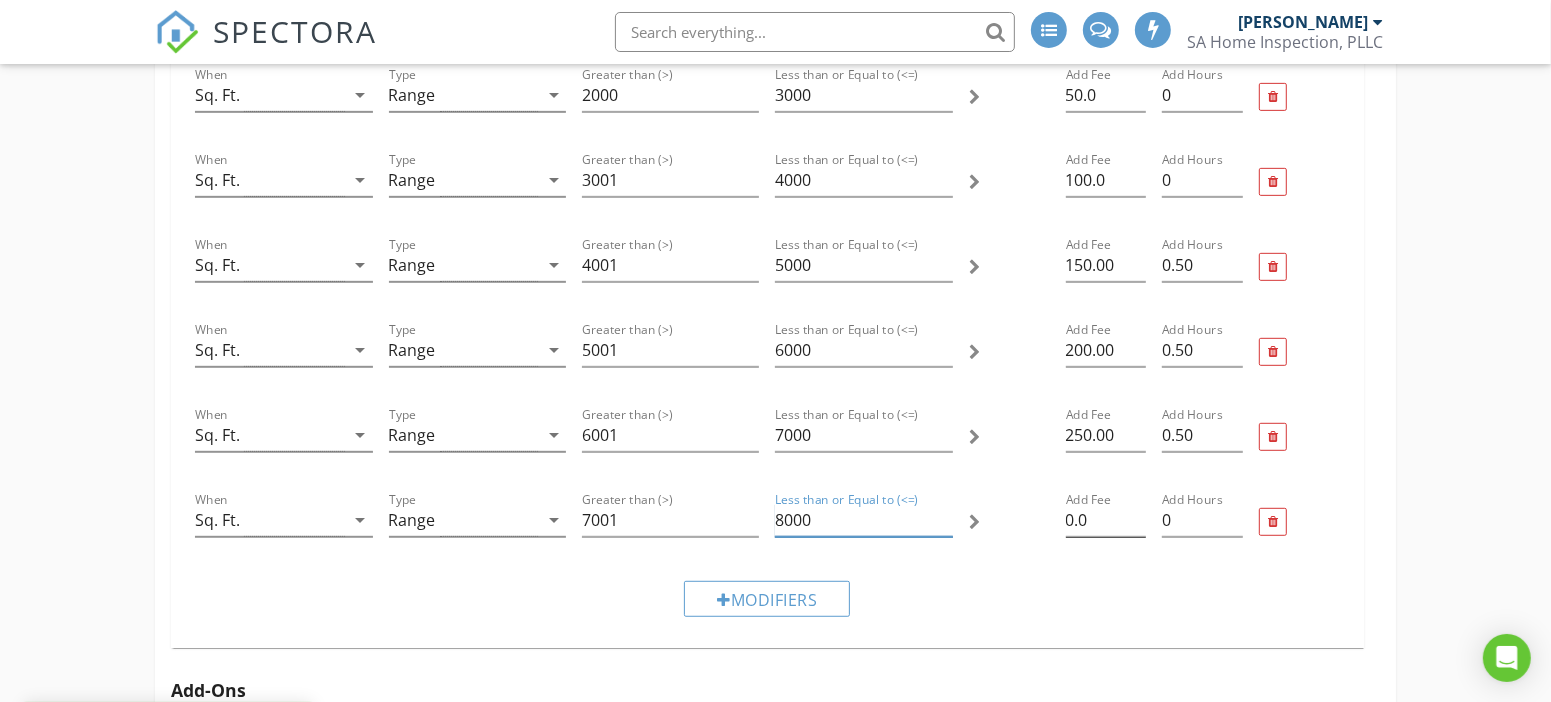 type on "8000" 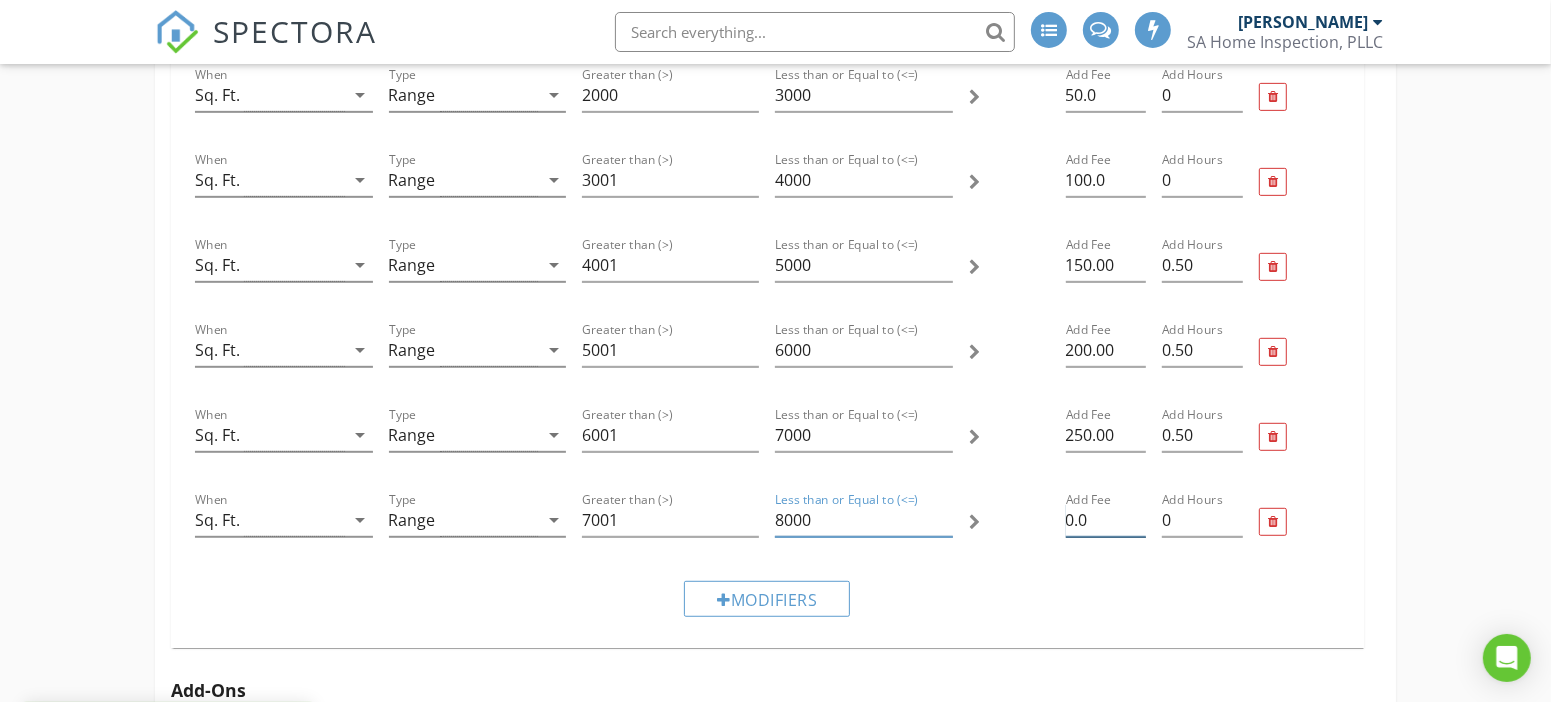 click on "0.0" at bounding box center (1106, 520) 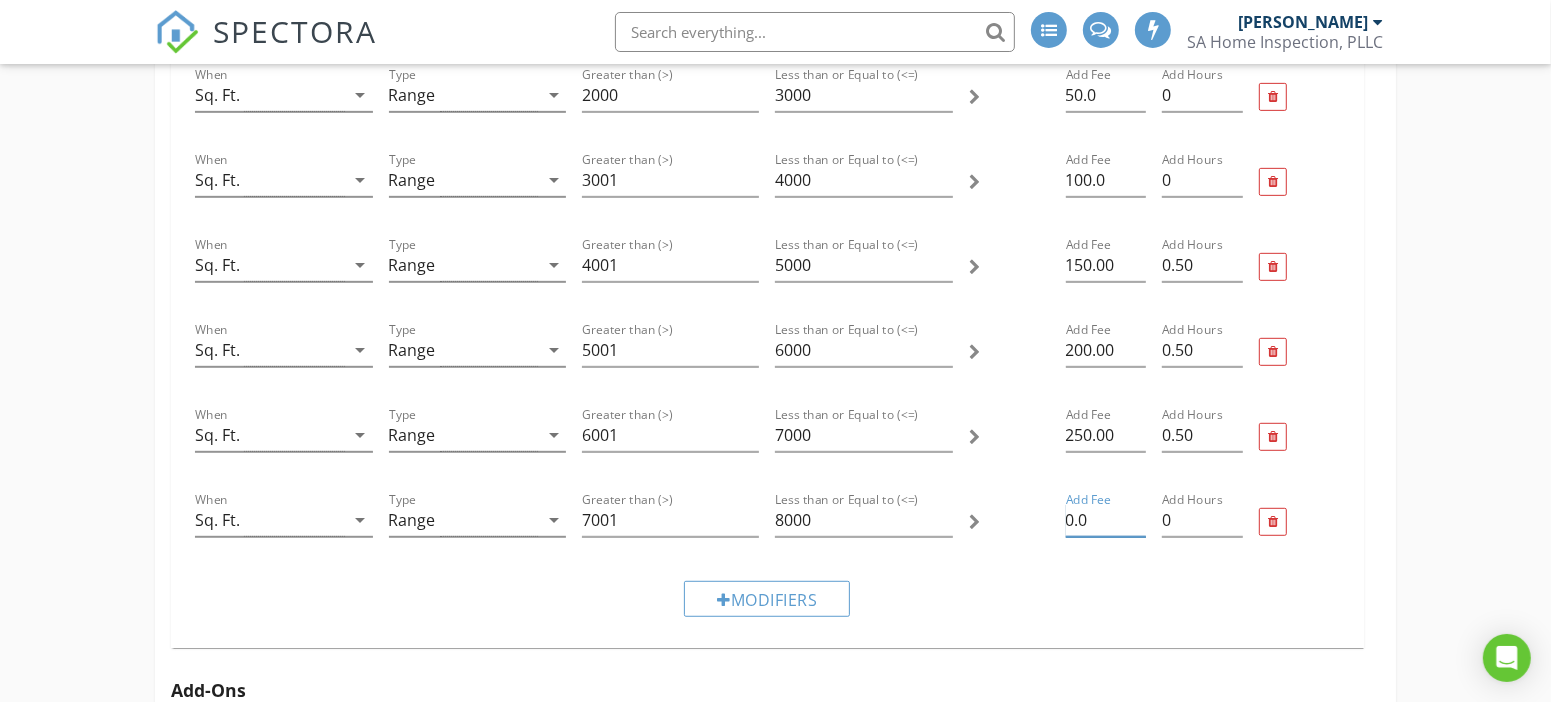 type on "0" 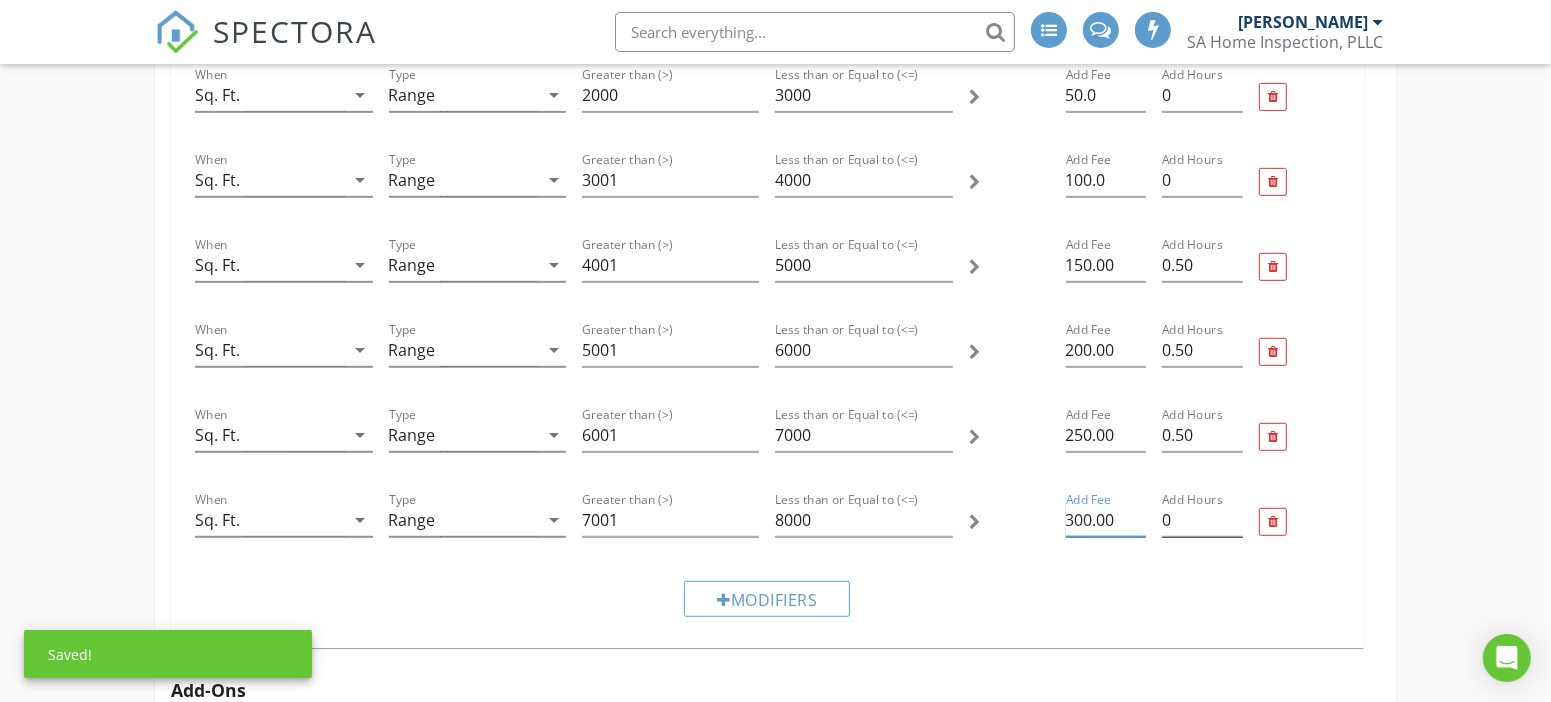 type on "300.00" 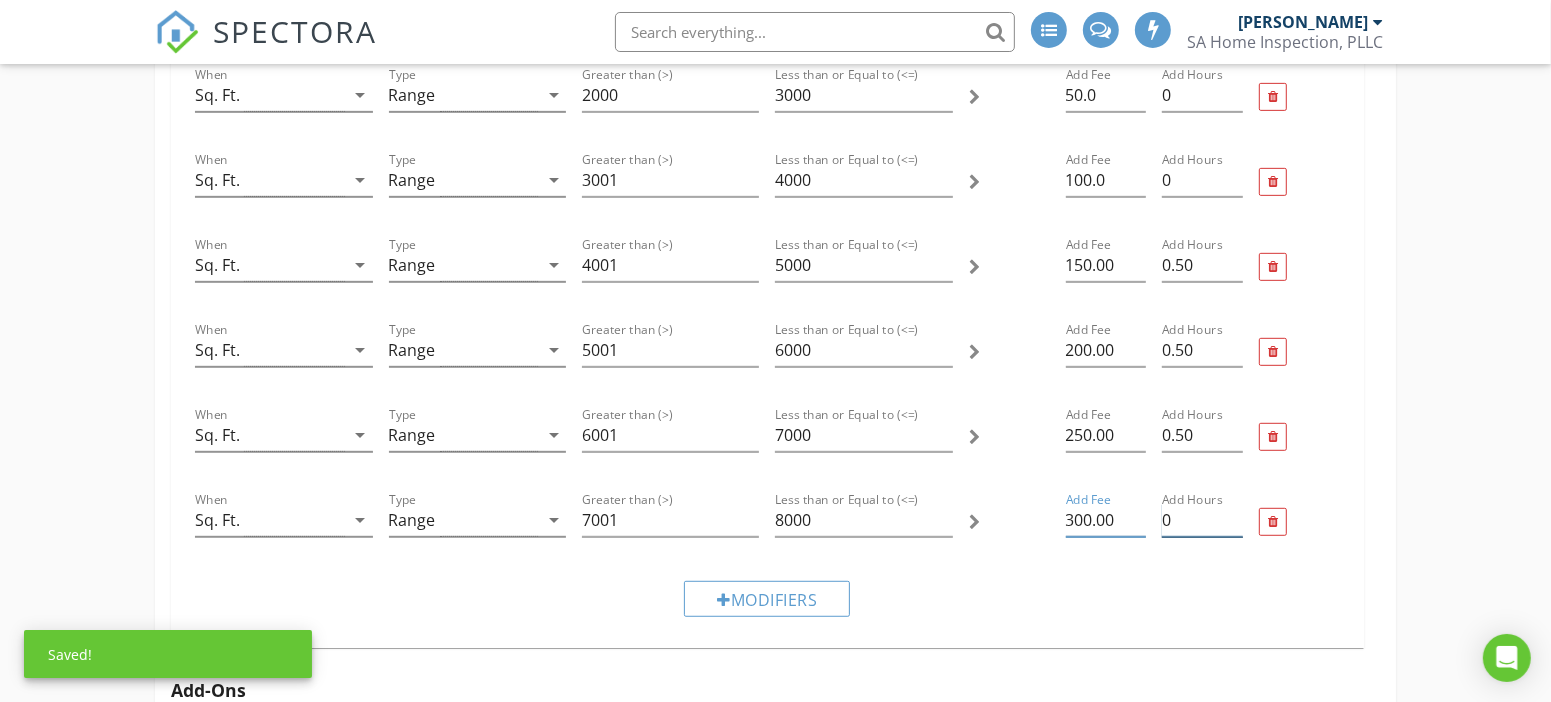 click on "0" at bounding box center [1202, 520] 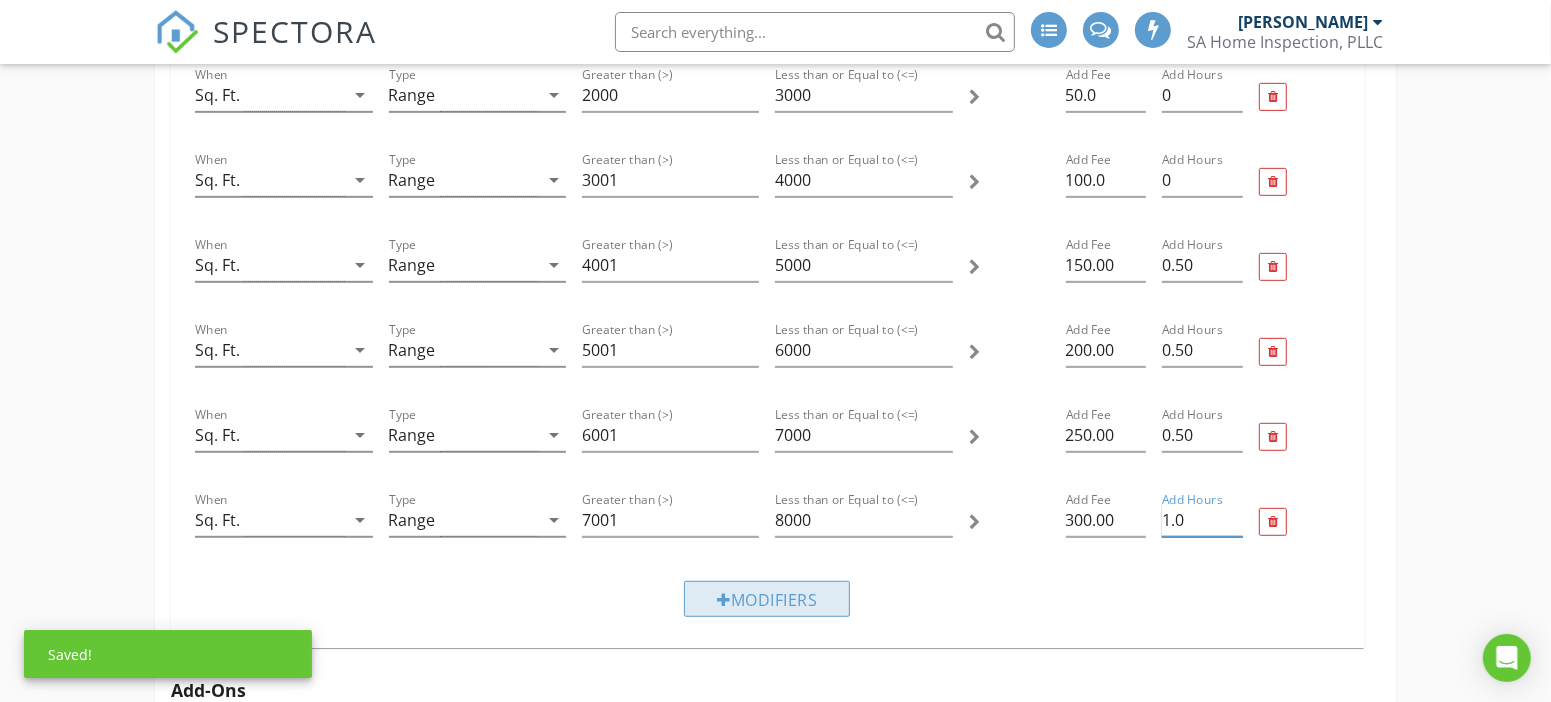 type on "1.0" 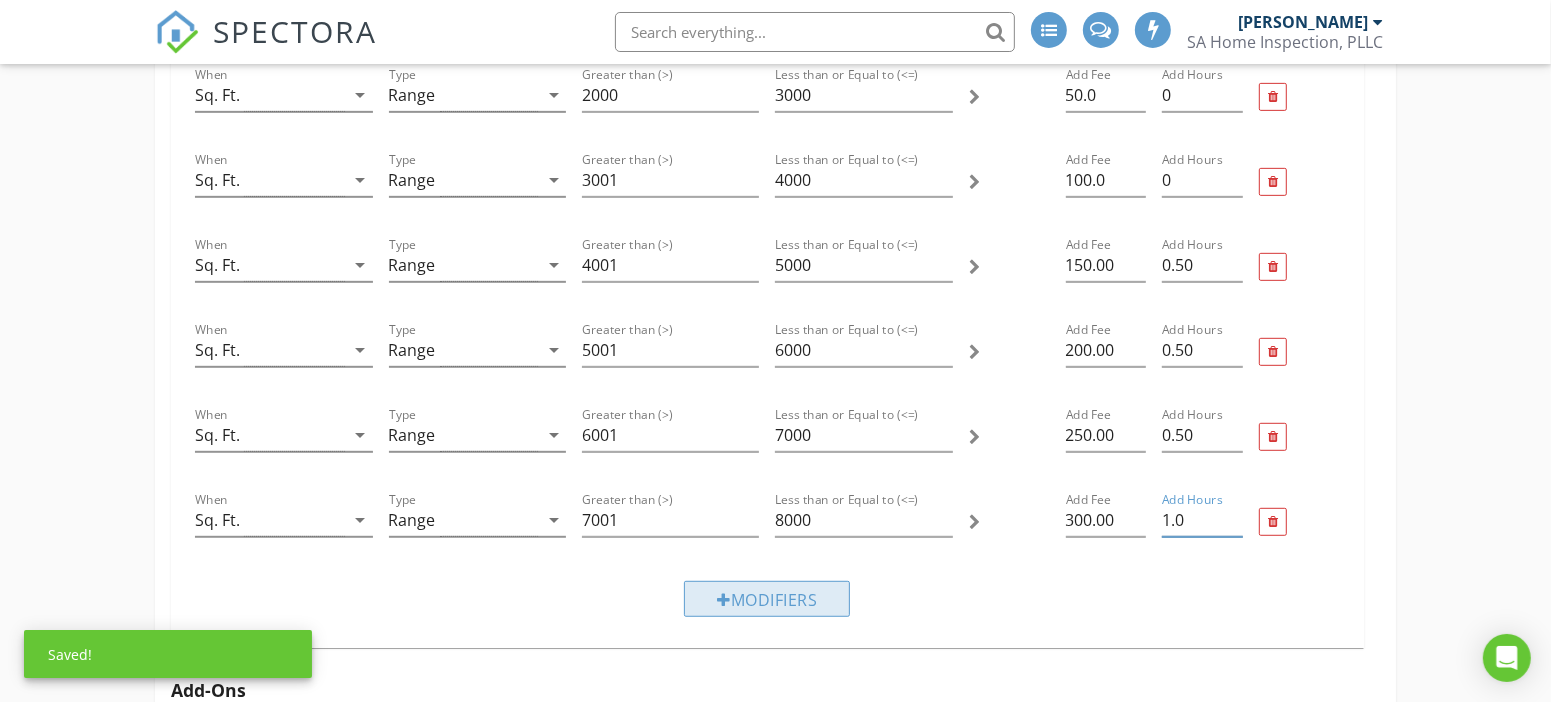 click on "Modifiers" at bounding box center (767, 599) 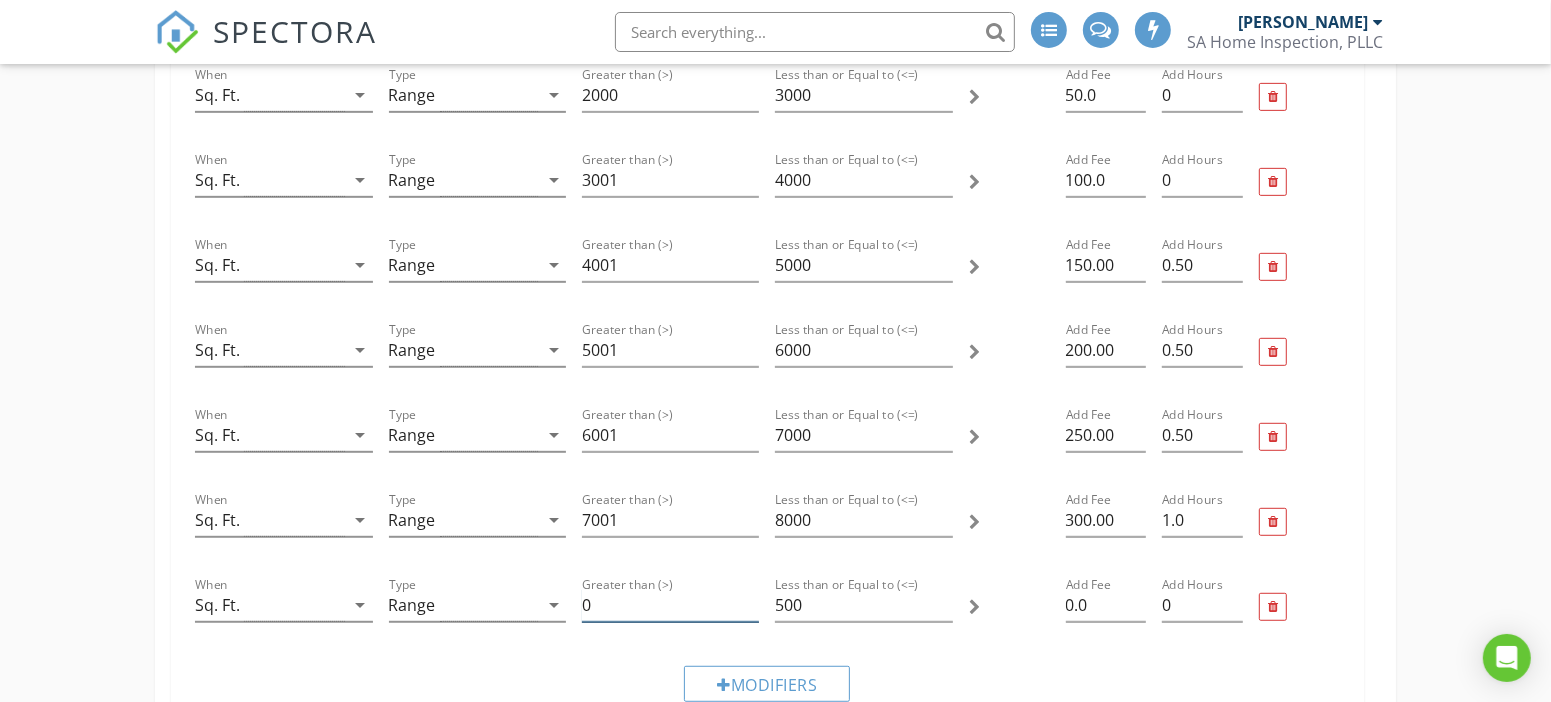 click on "0" at bounding box center (670, 605) 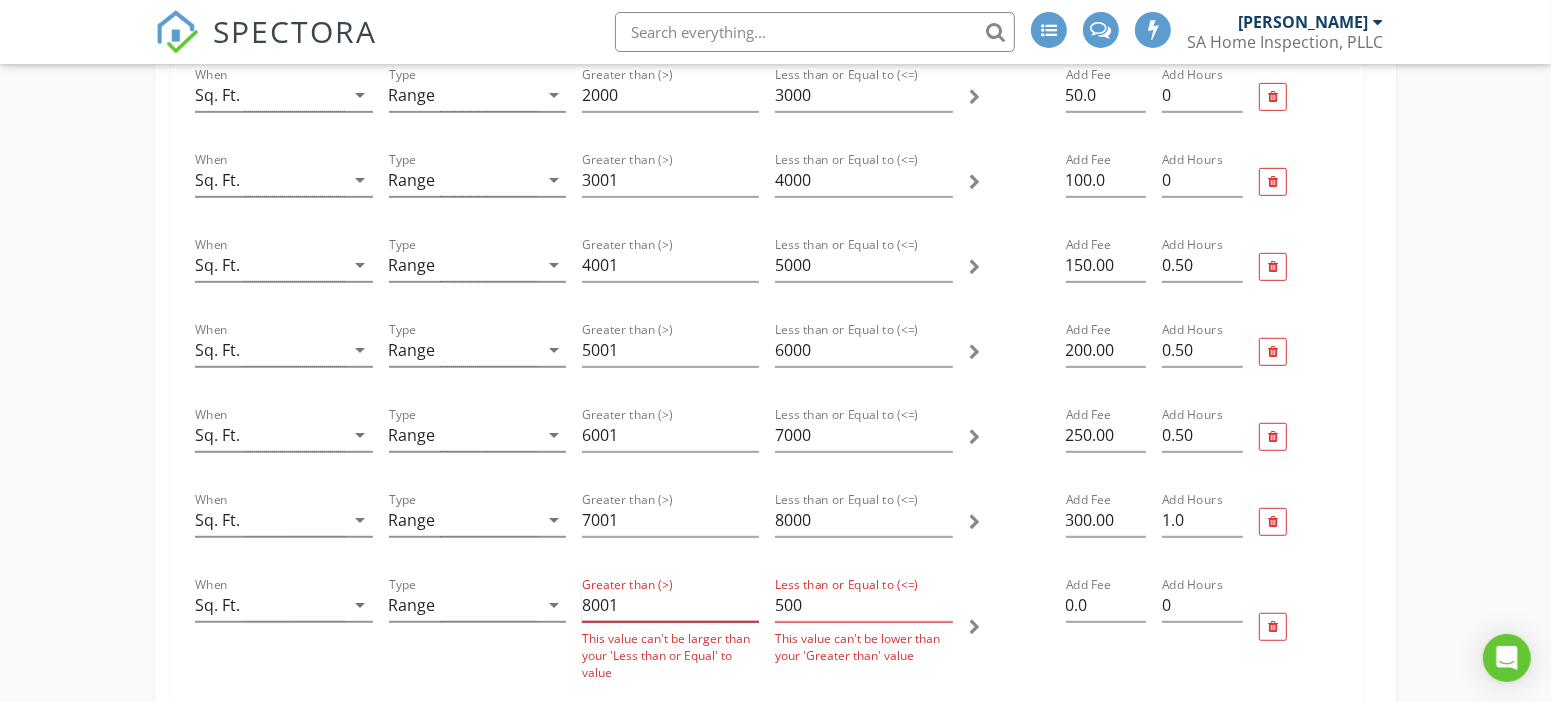 type on "8001" 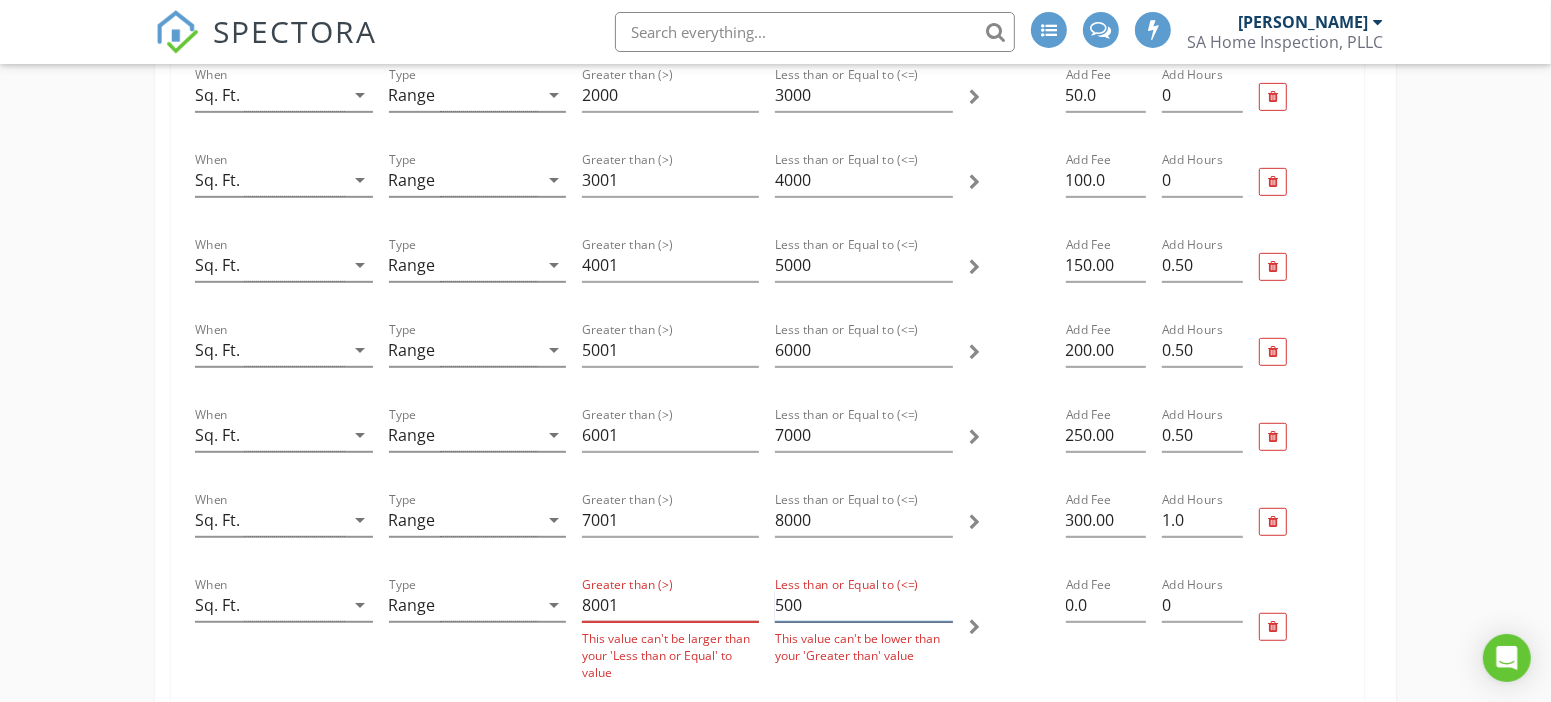 click on "500" at bounding box center (863, 605) 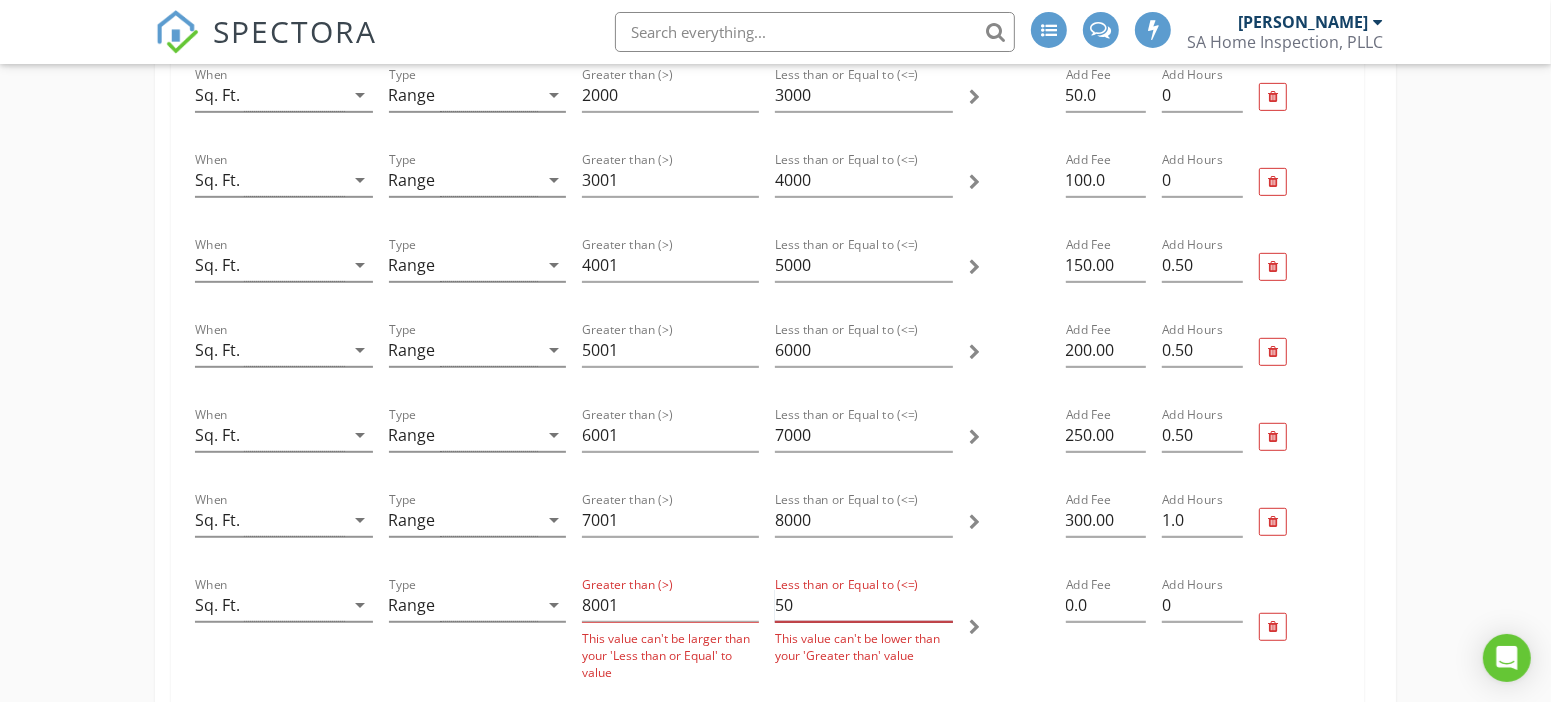type on "5" 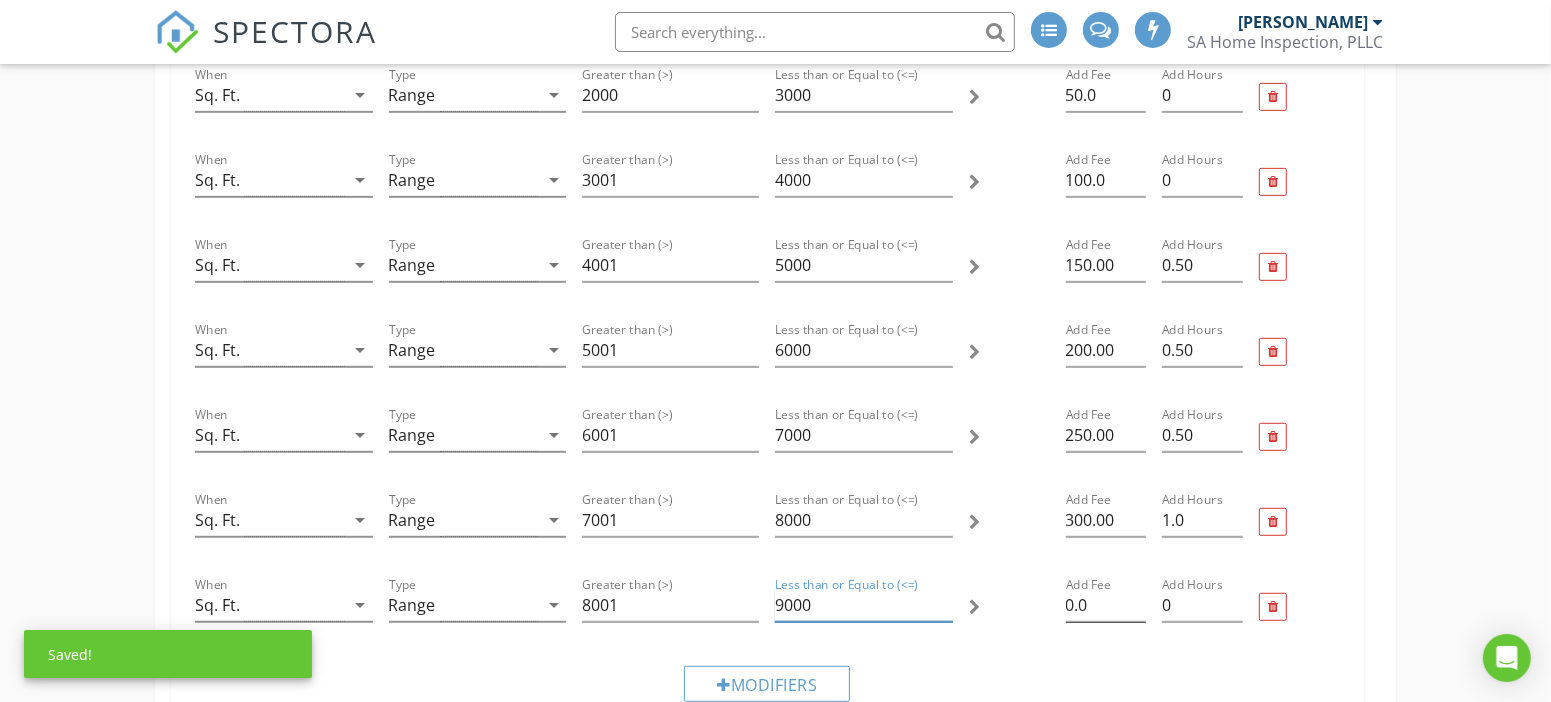 type on "9000" 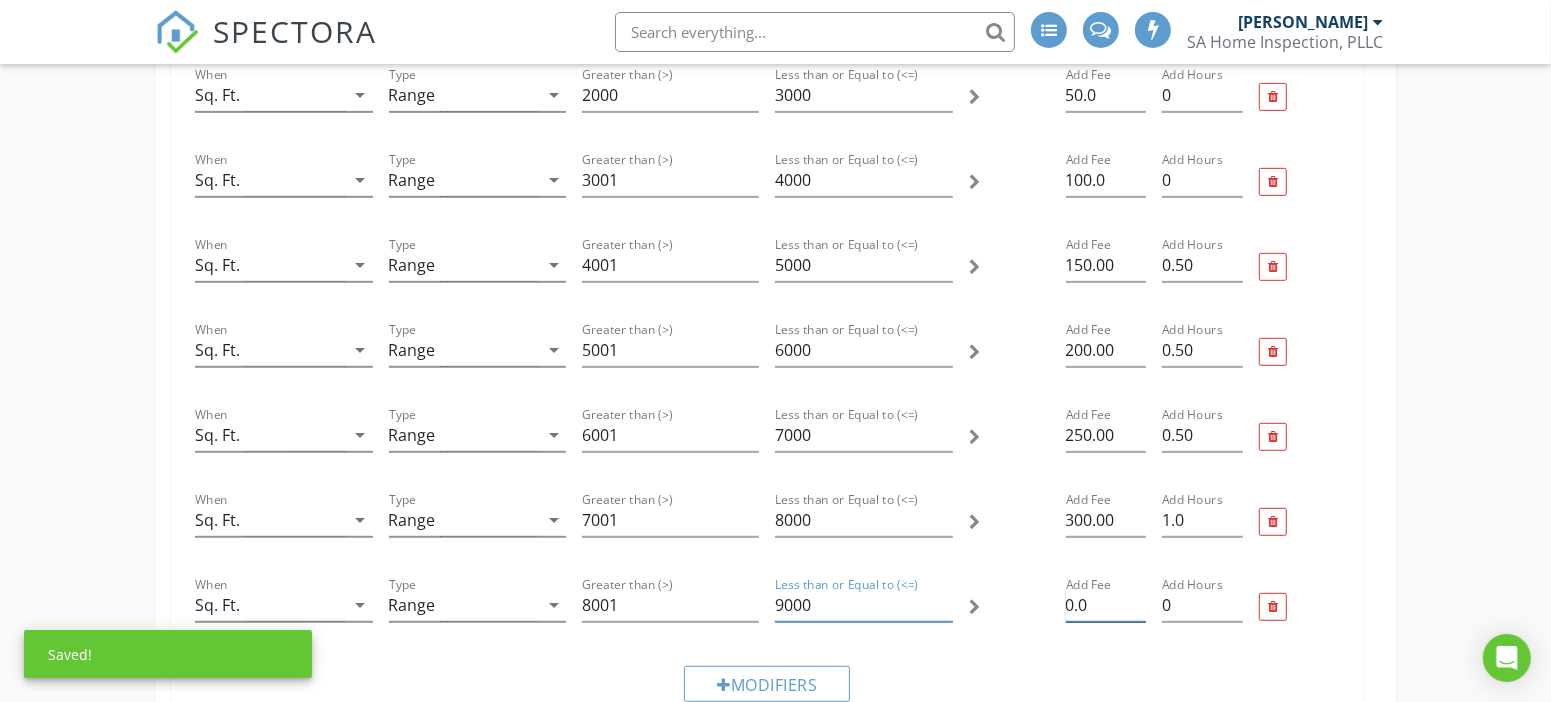 click on "0.0" at bounding box center (1106, 605) 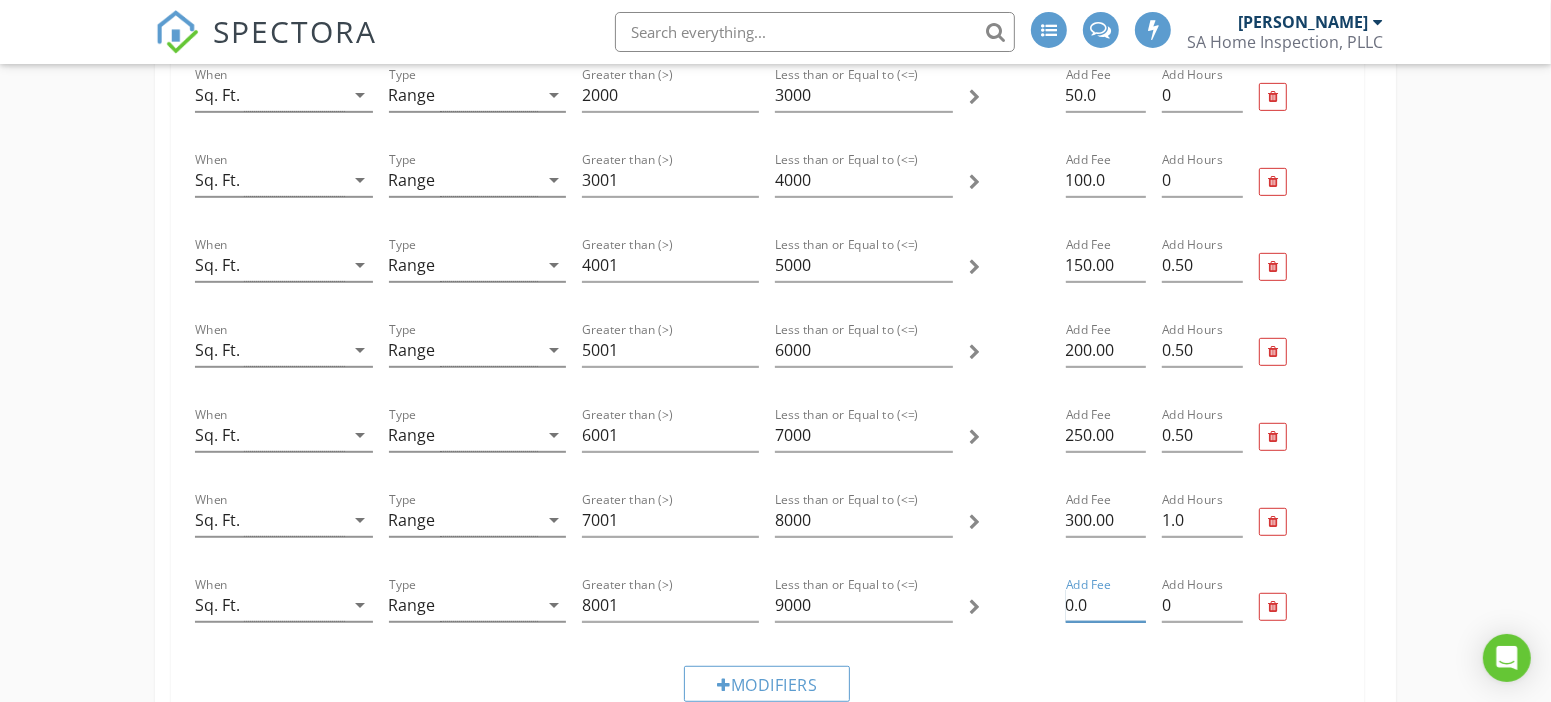 type on "0" 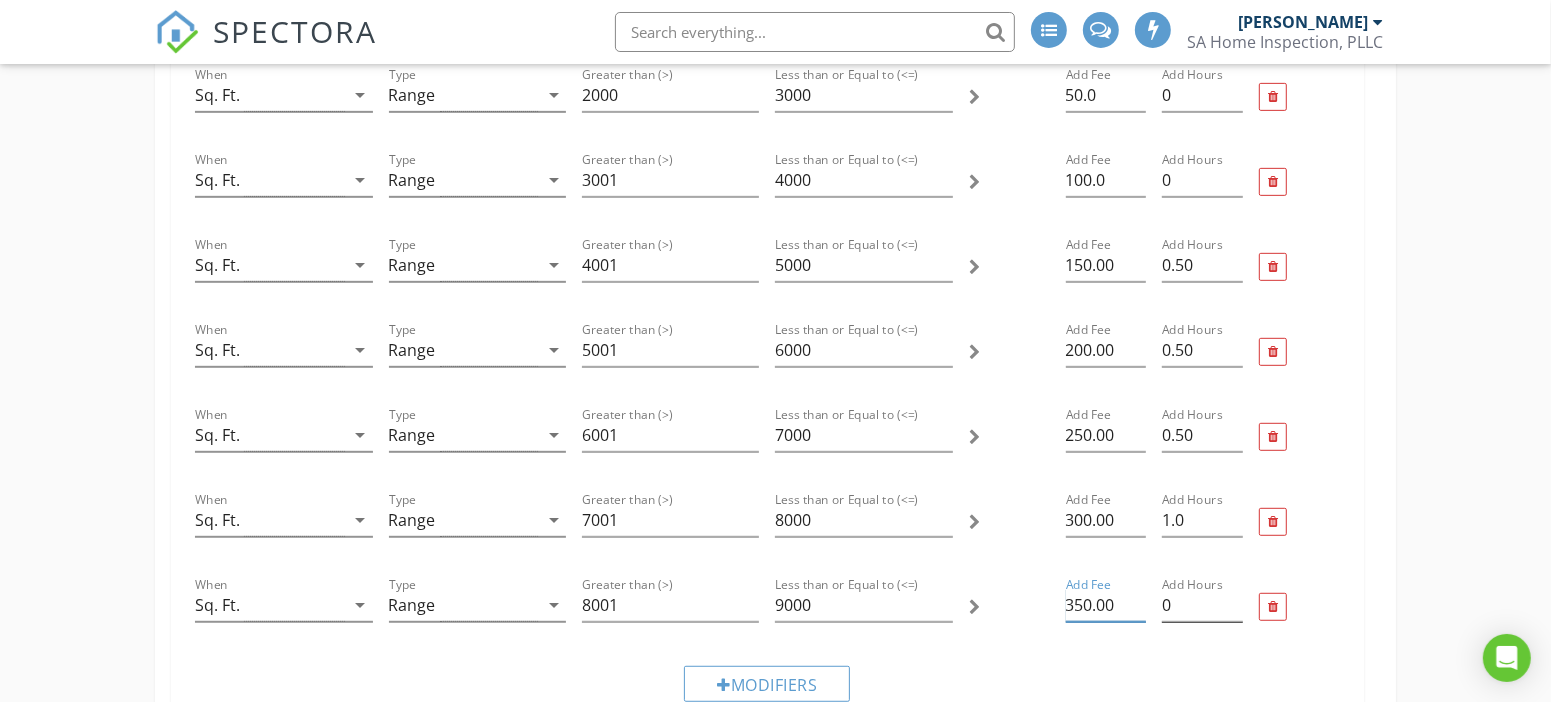 type on "350.00" 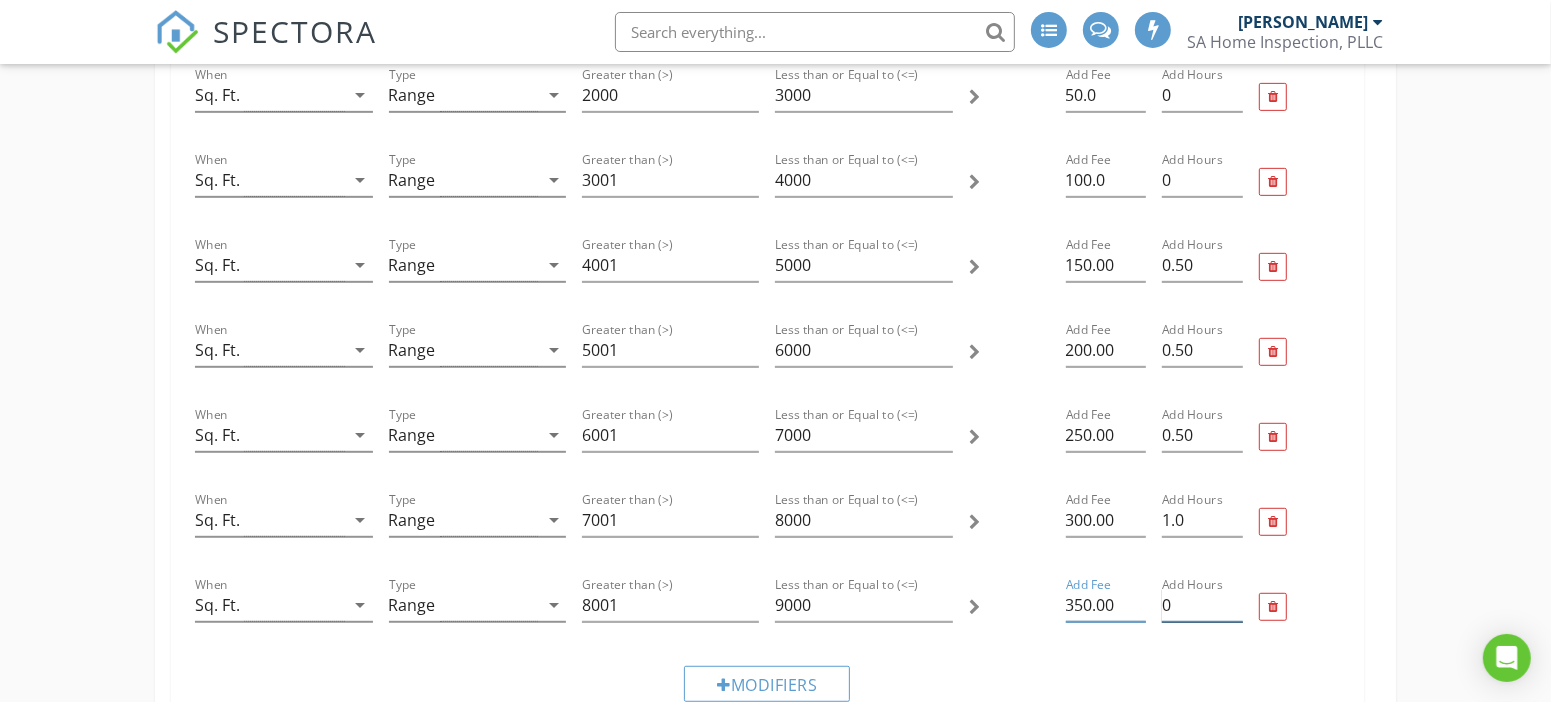 click on "0" at bounding box center (1202, 605) 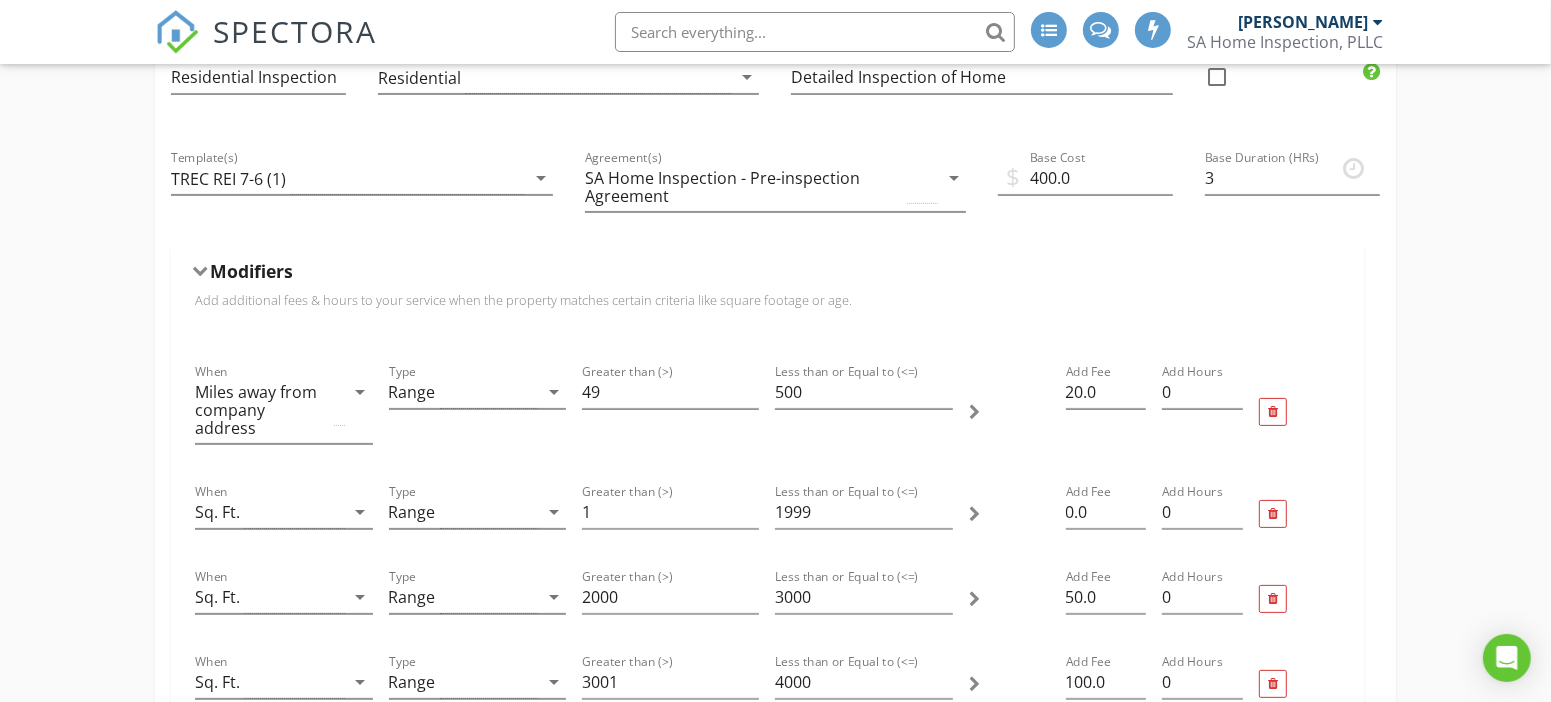scroll, scrollTop: 0, scrollLeft: 0, axis: both 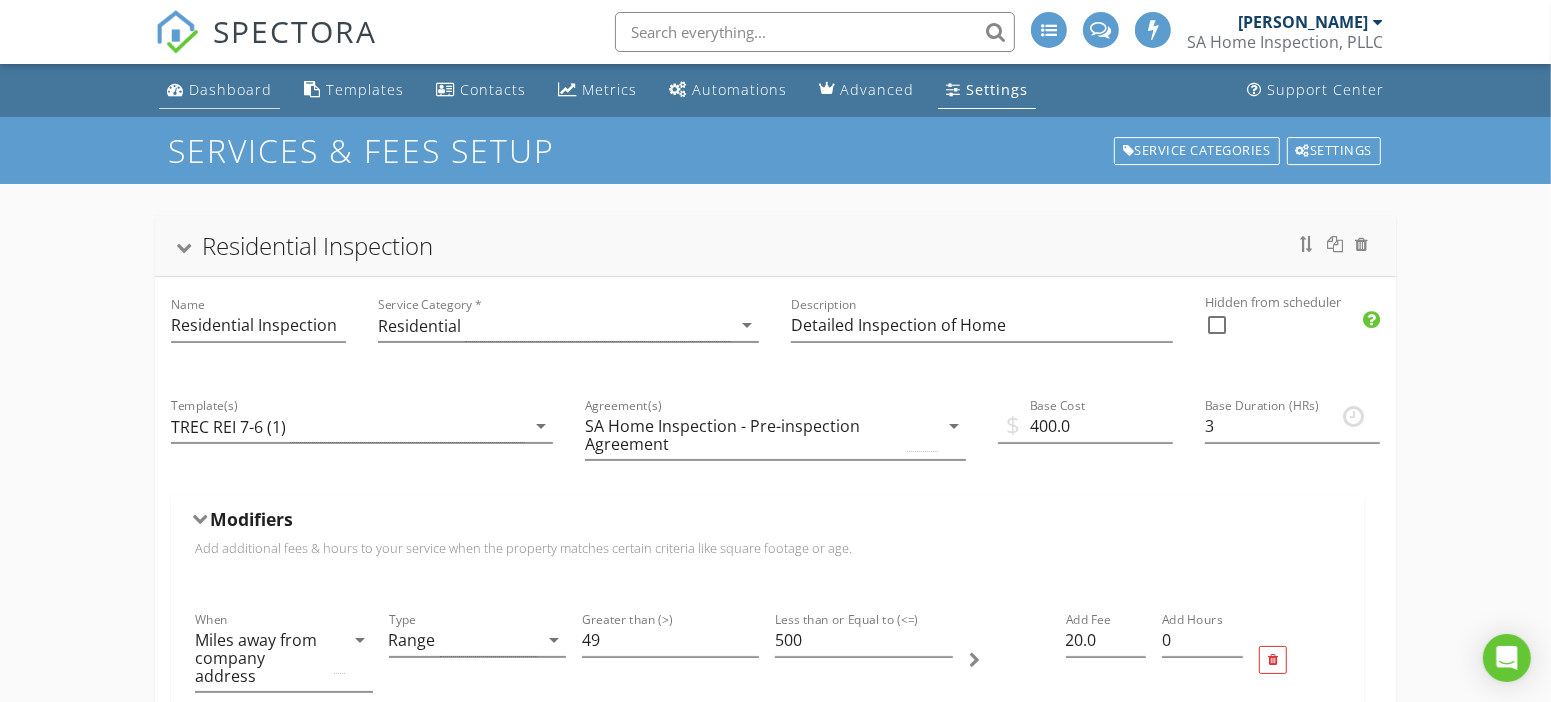 type on "1.0" 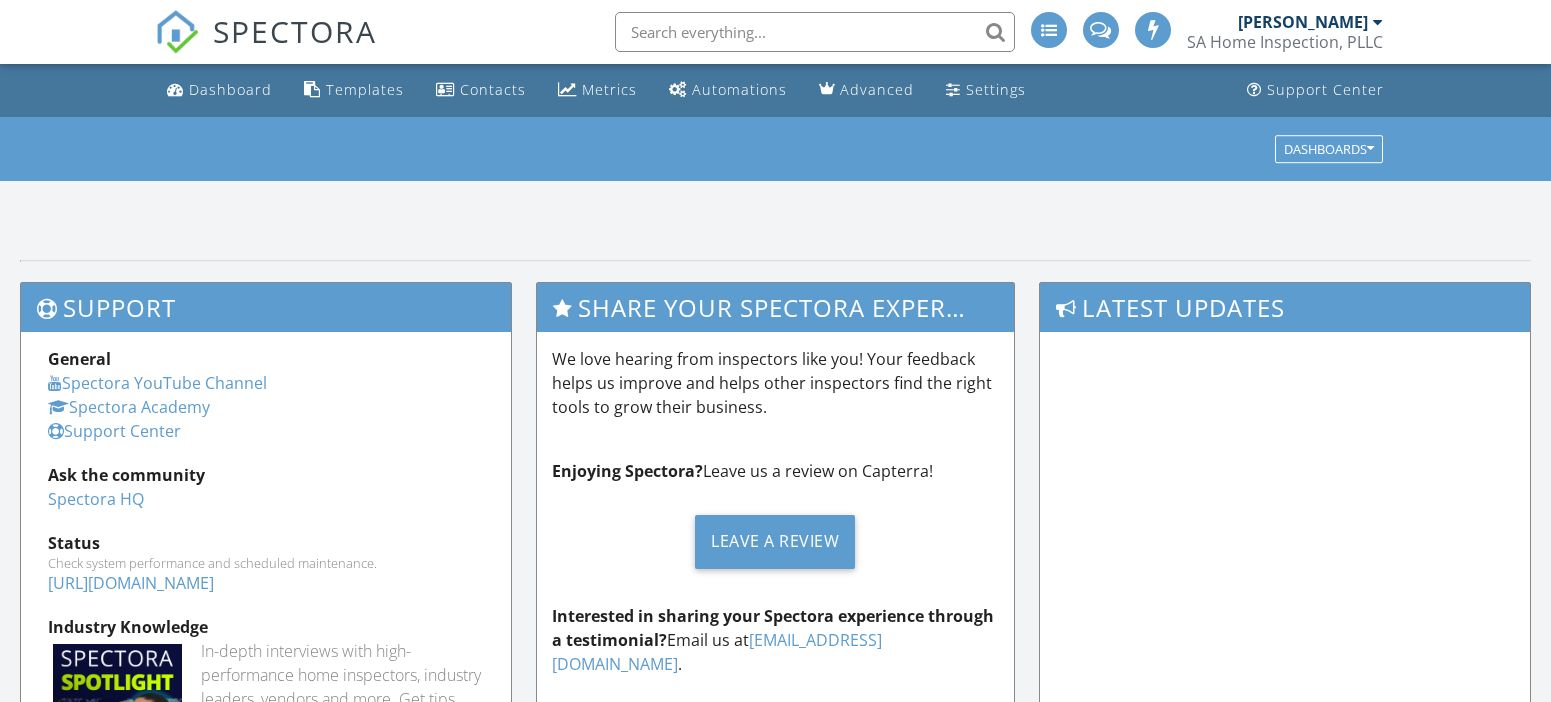 scroll, scrollTop: 0, scrollLeft: 0, axis: both 